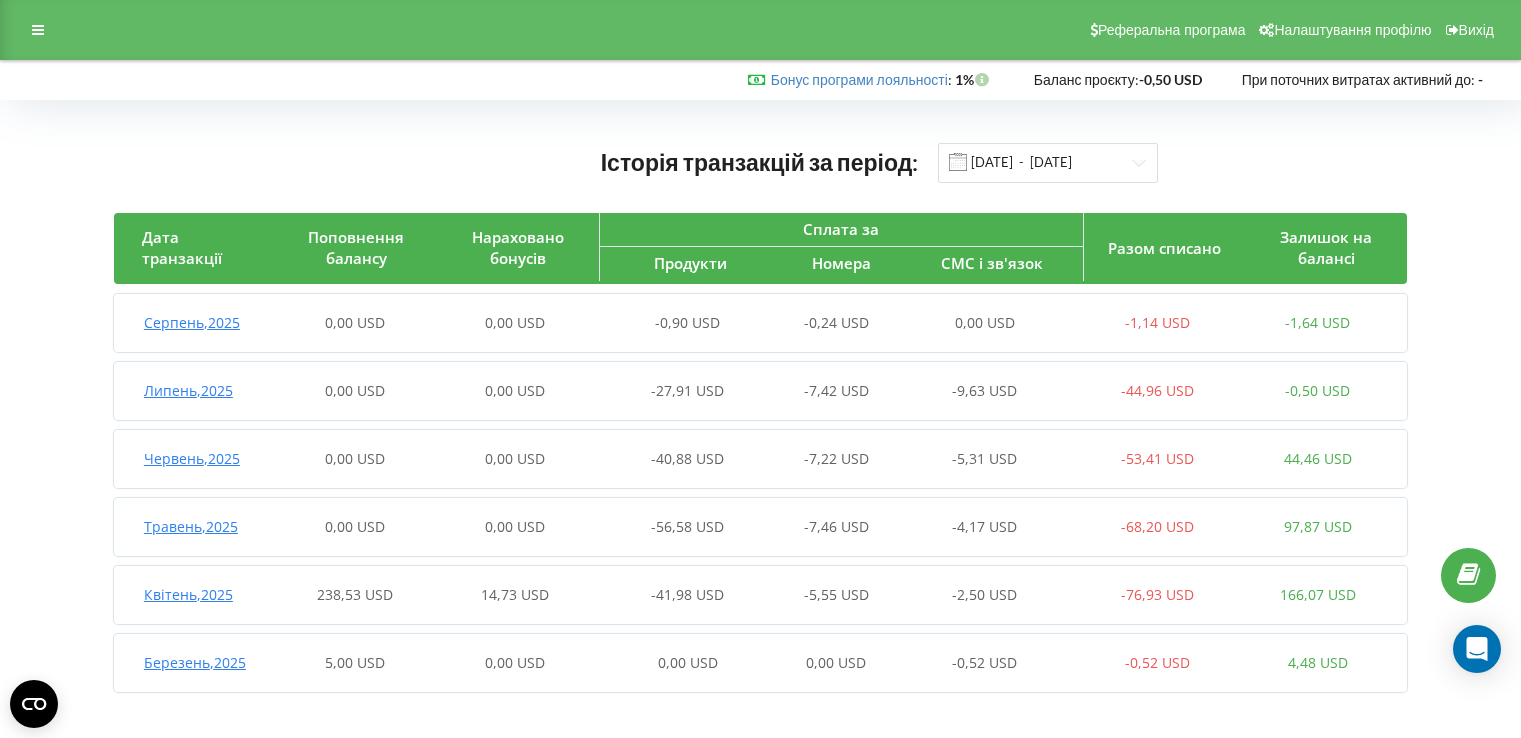 scroll, scrollTop: 0, scrollLeft: 0, axis: both 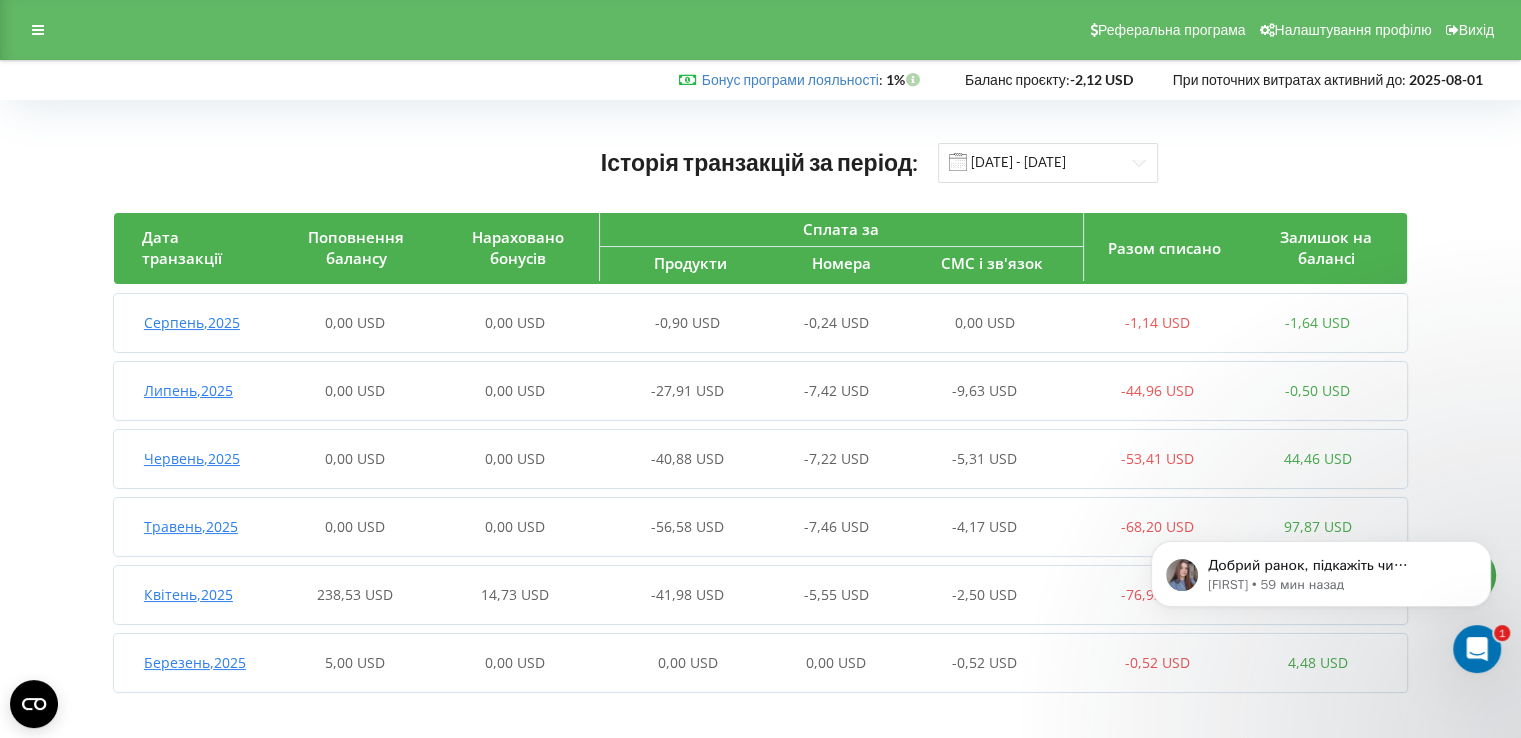 click 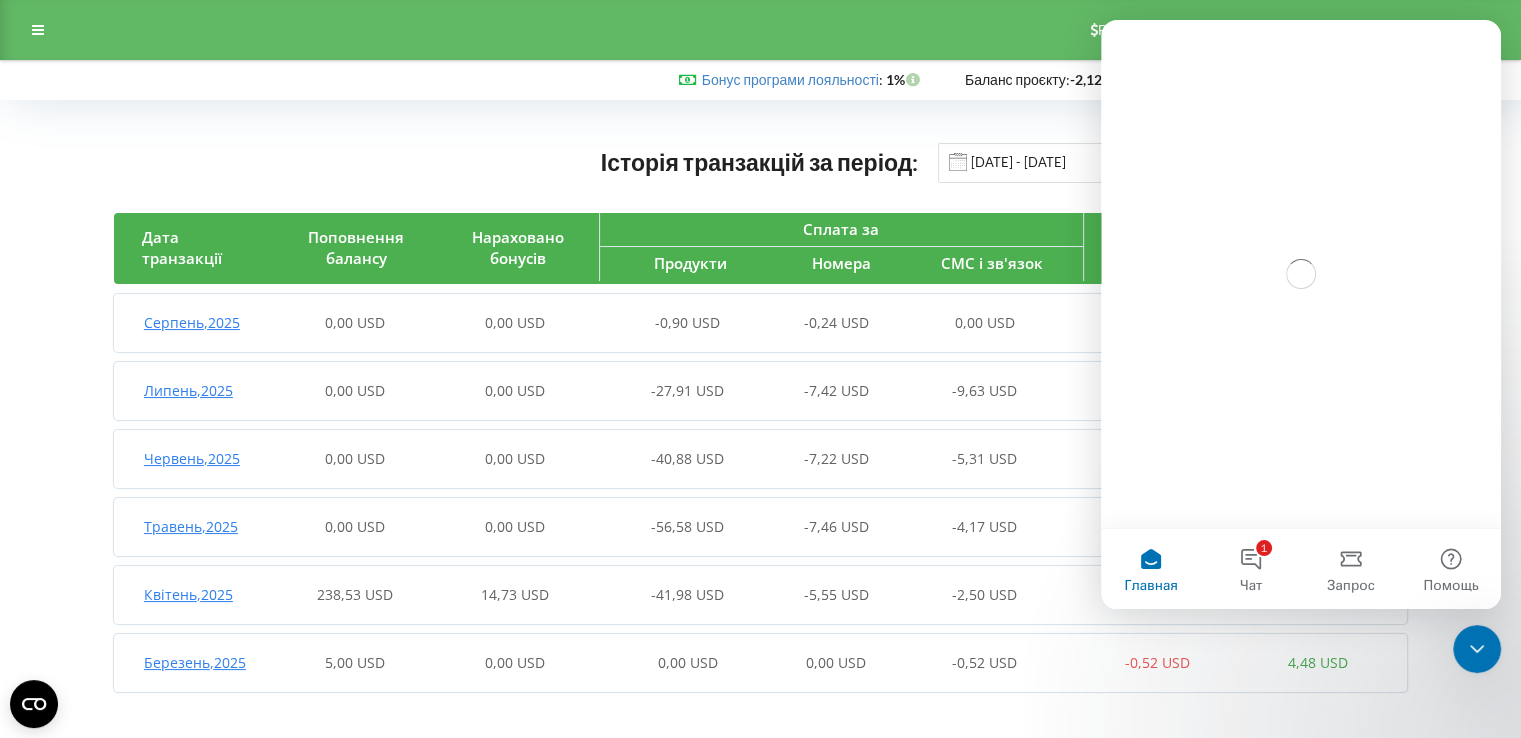scroll, scrollTop: 0, scrollLeft: 0, axis: both 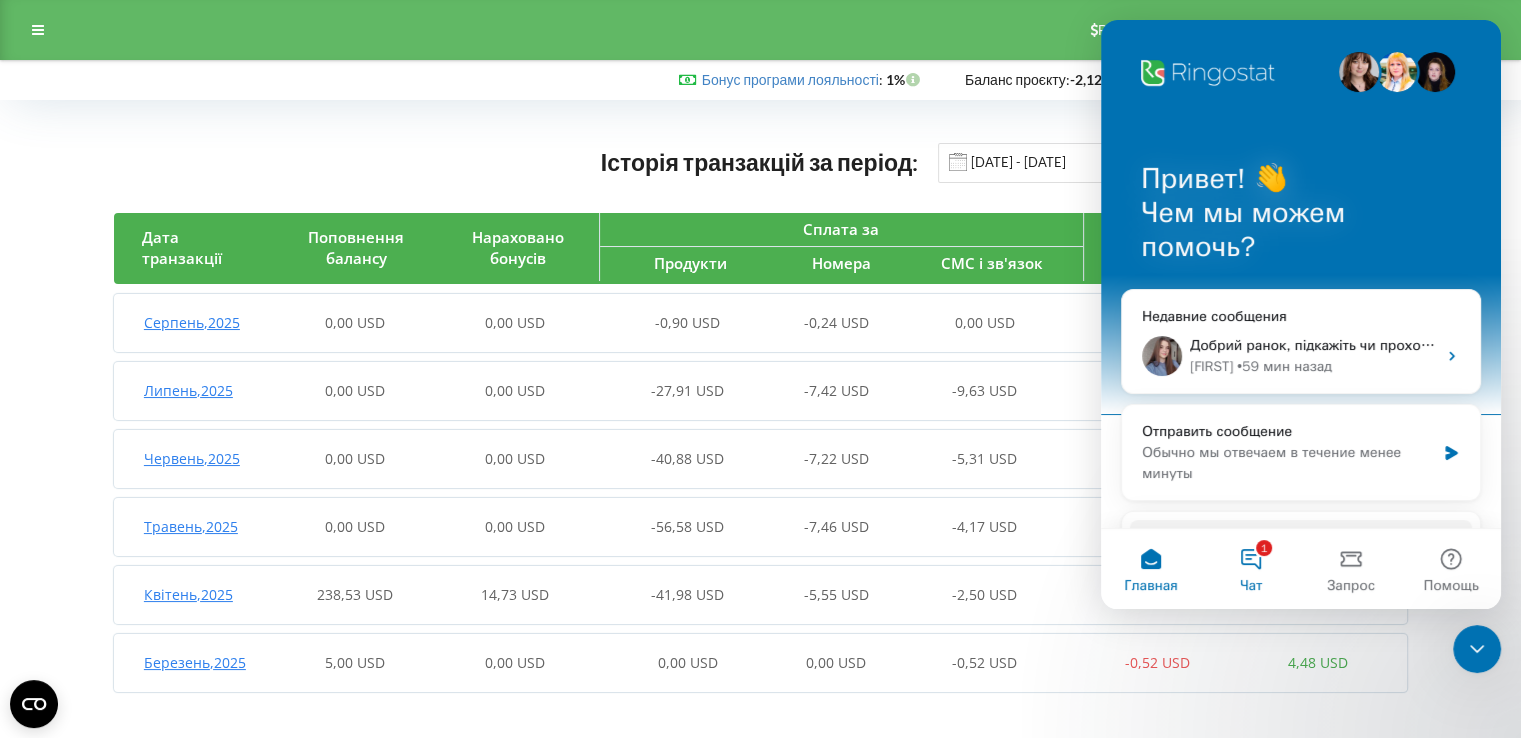 click on "1 Чат" at bounding box center (1251, 569) 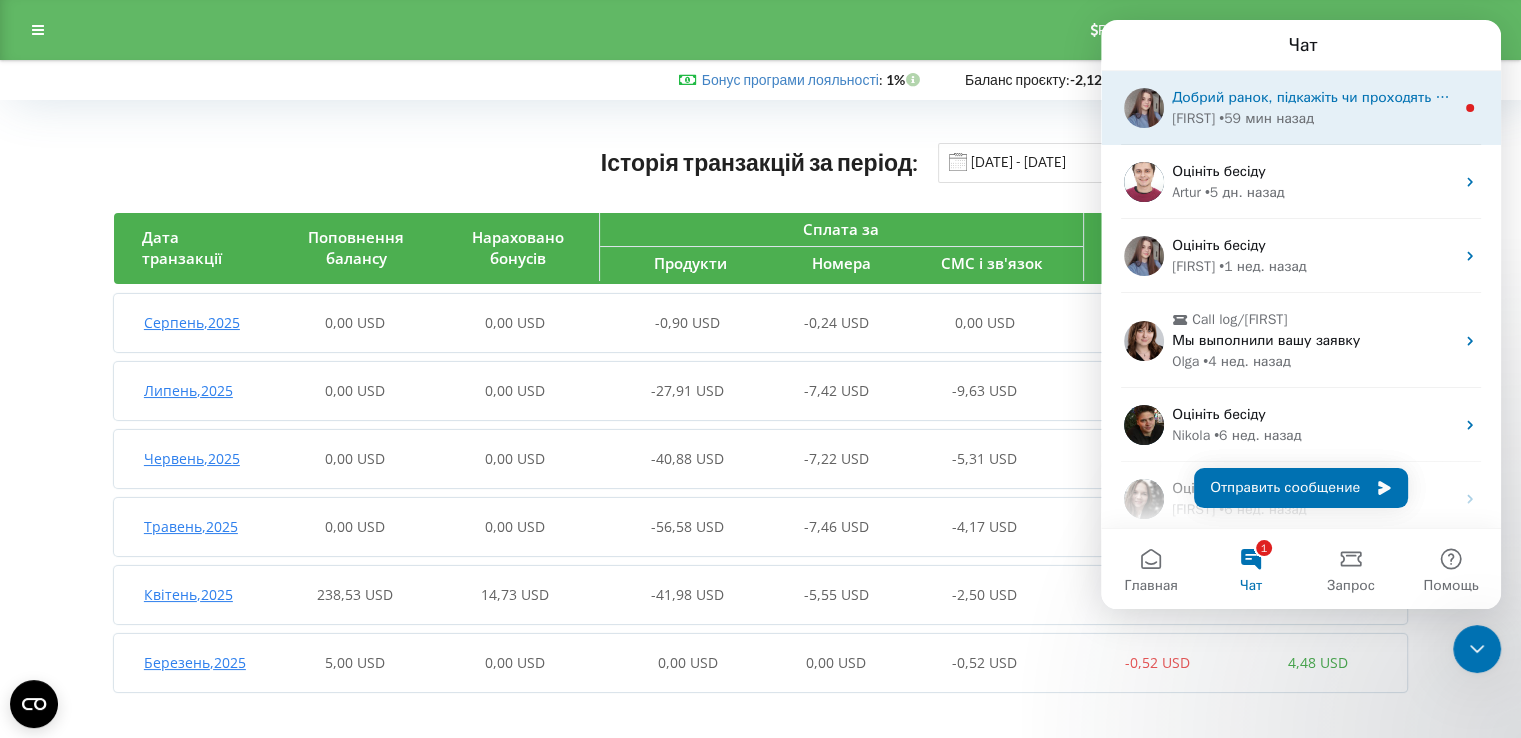 click on "[FIRST] •  59 мин назад" at bounding box center [1313, 118] 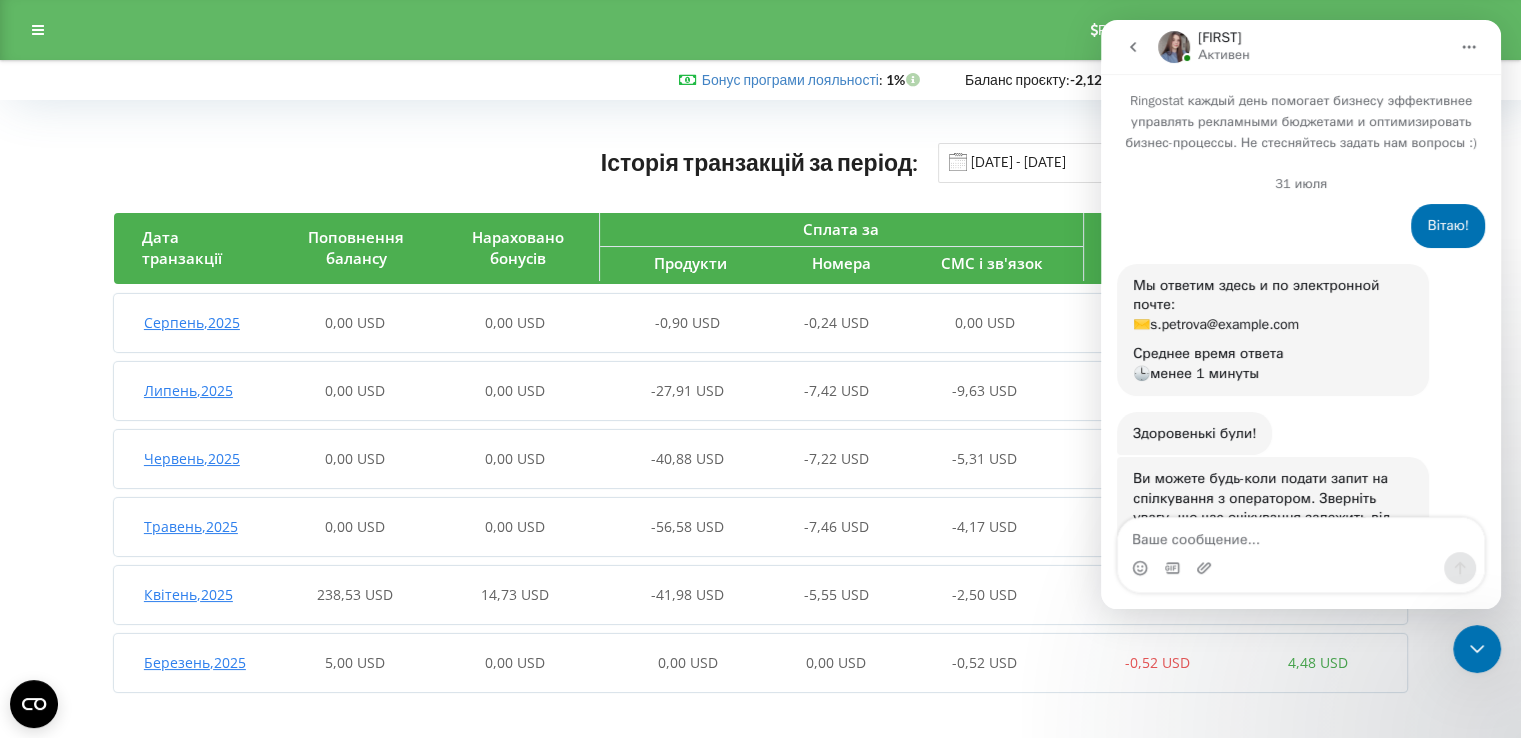 scroll, scrollTop: 3, scrollLeft: 0, axis: vertical 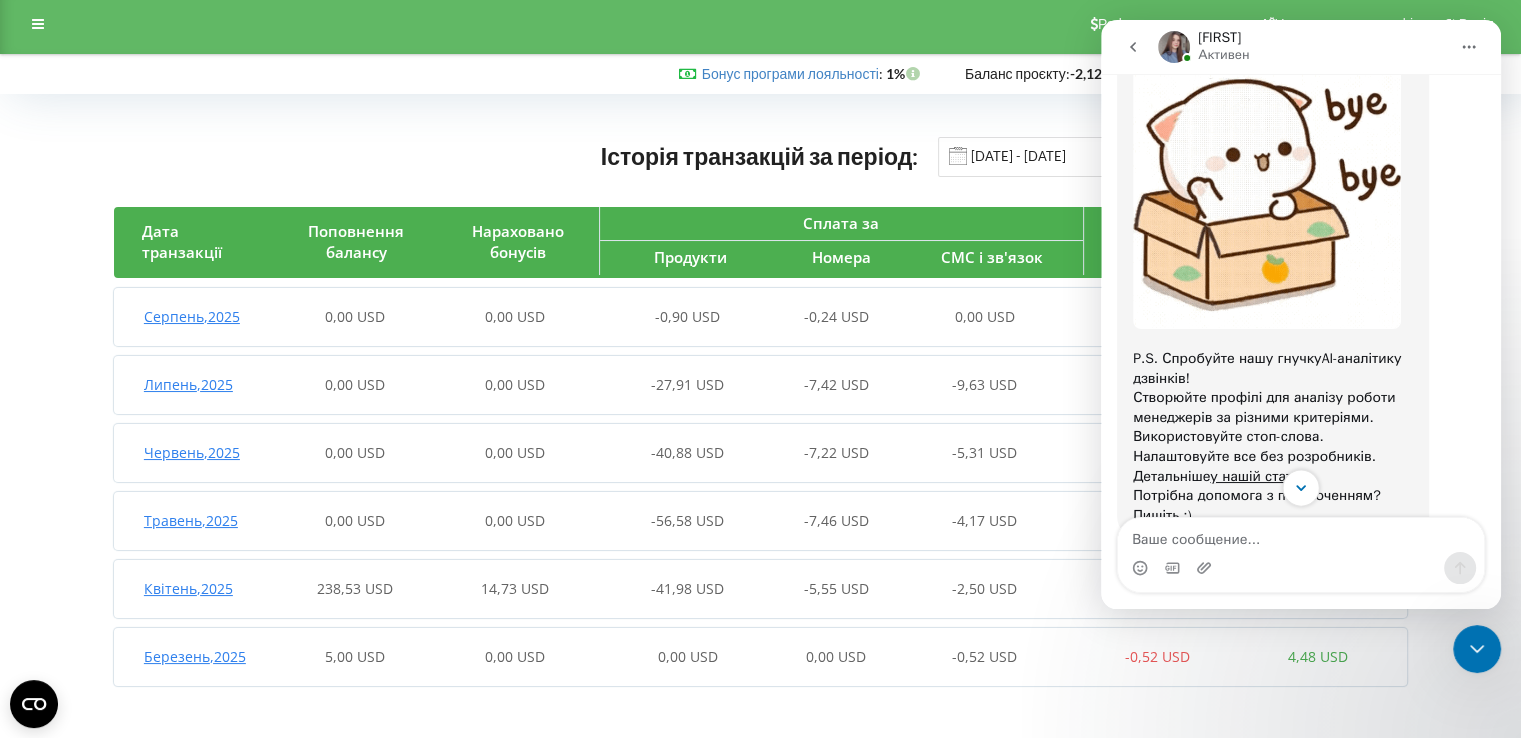 click 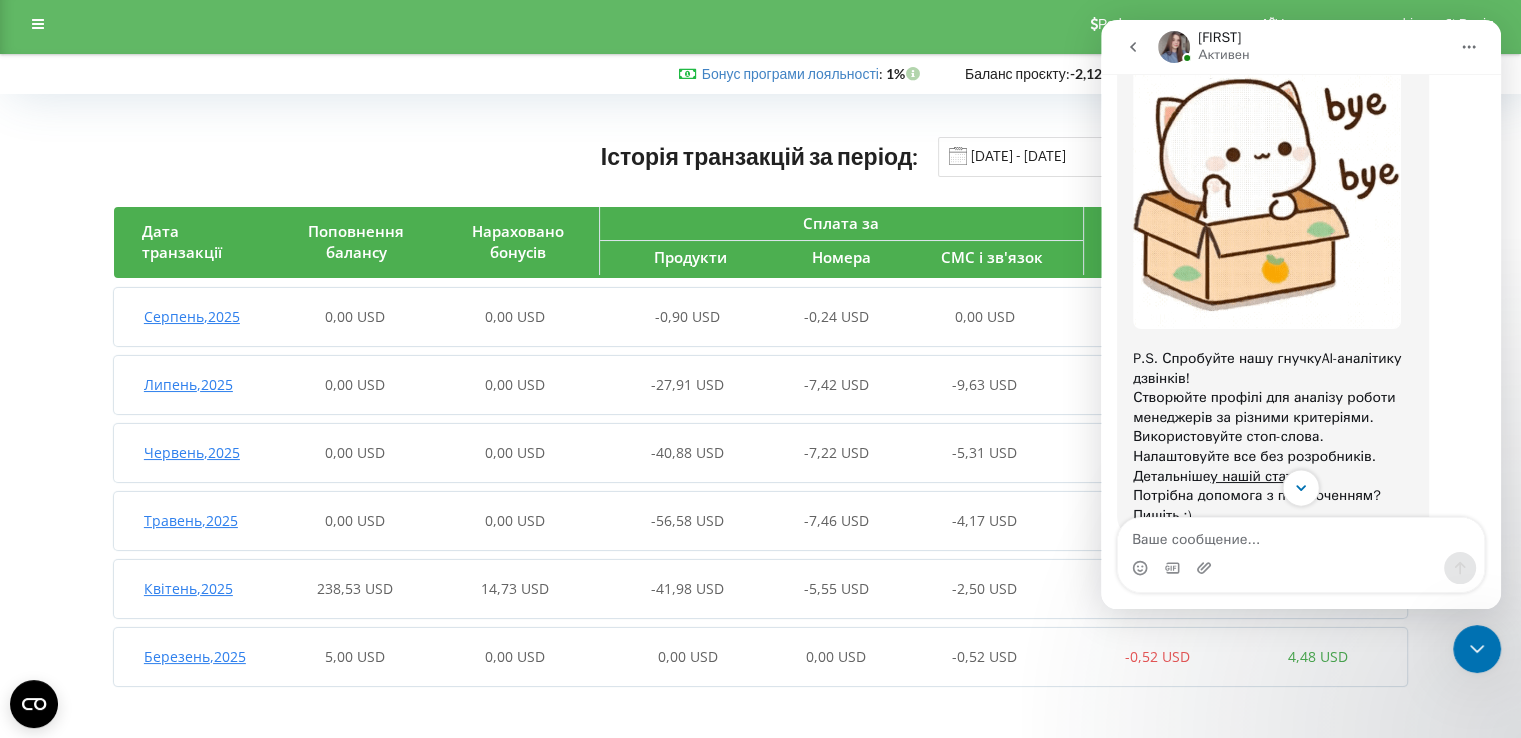 scroll, scrollTop: 2228, scrollLeft: 0, axis: vertical 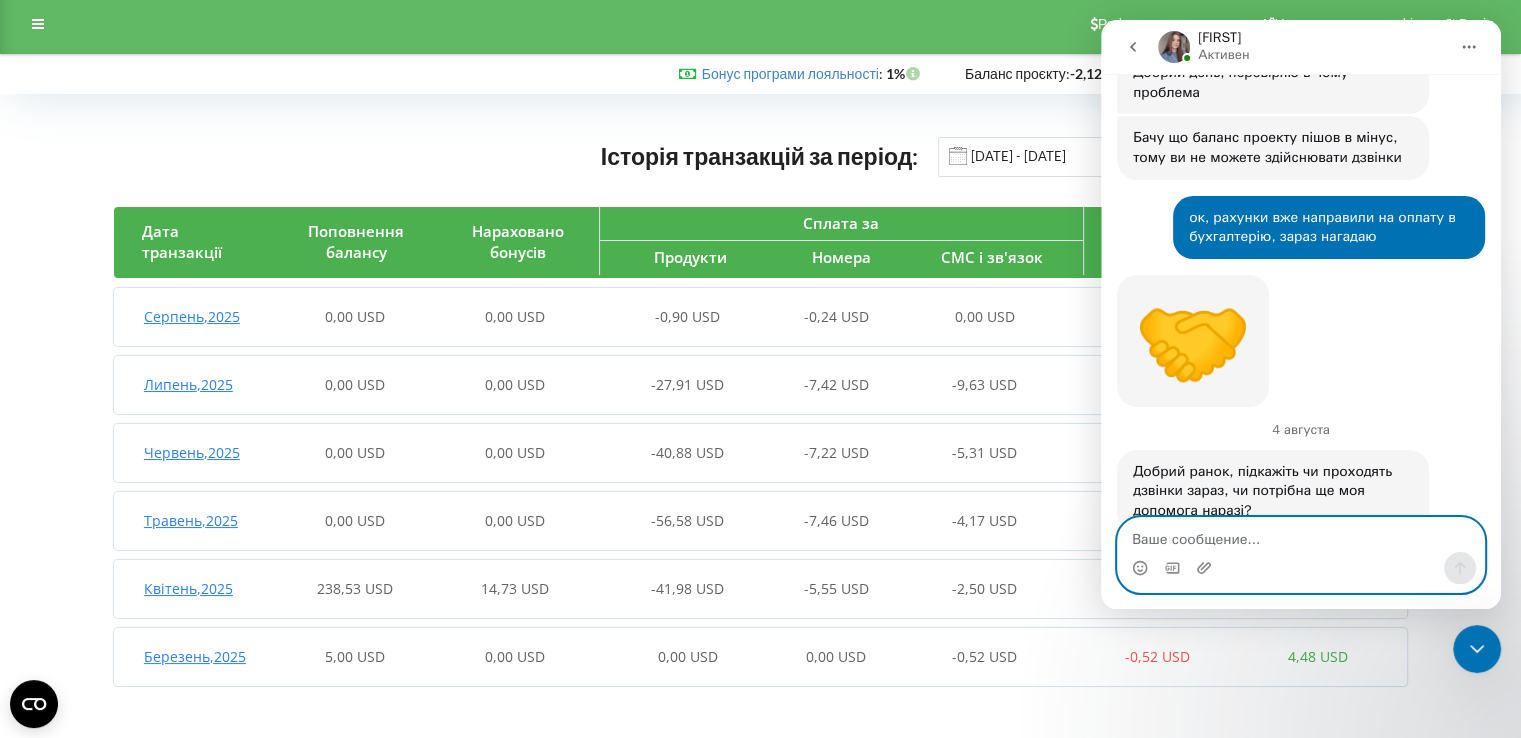 click at bounding box center [1301, 535] 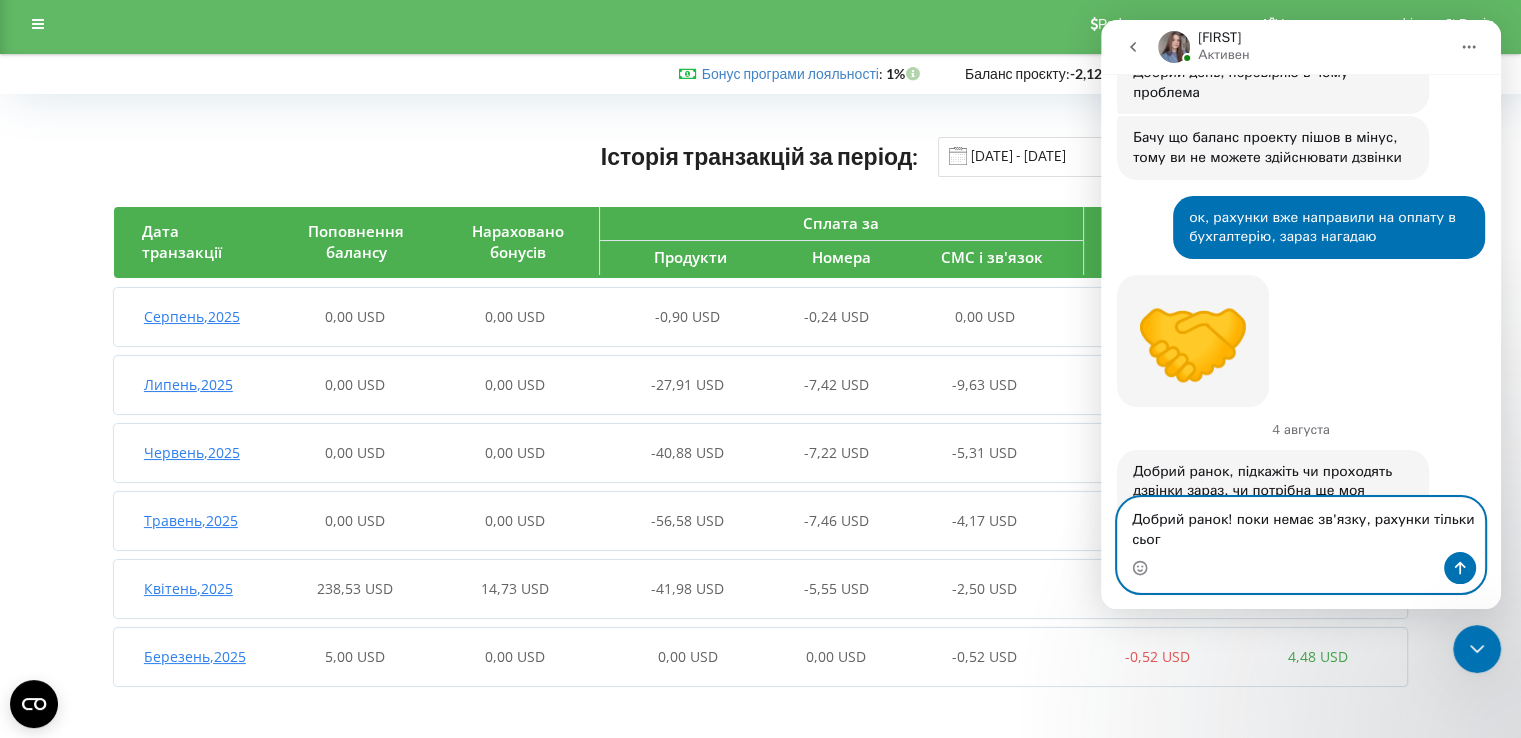 scroll, scrollTop: 2248, scrollLeft: 0, axis: vertical 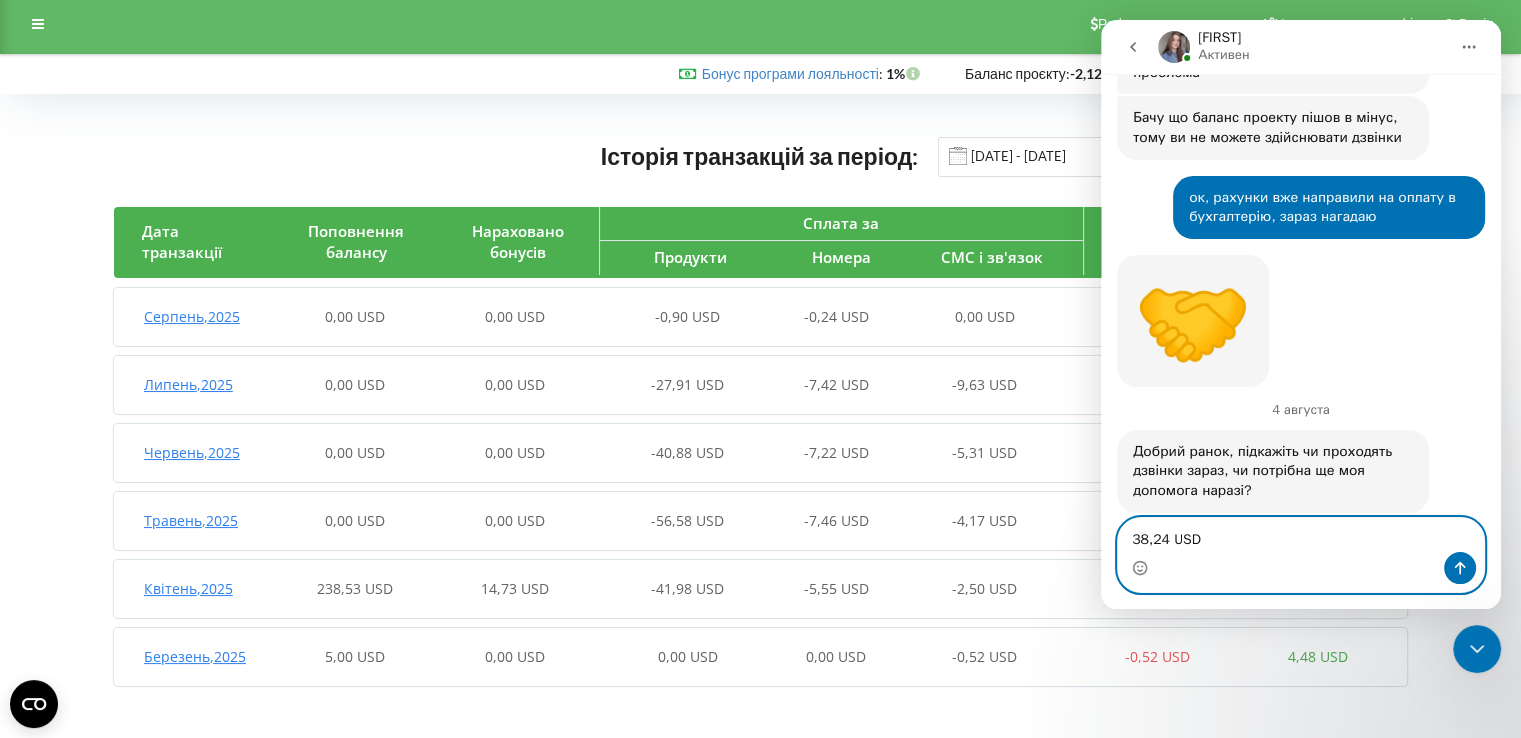 type on "38,24 USD" 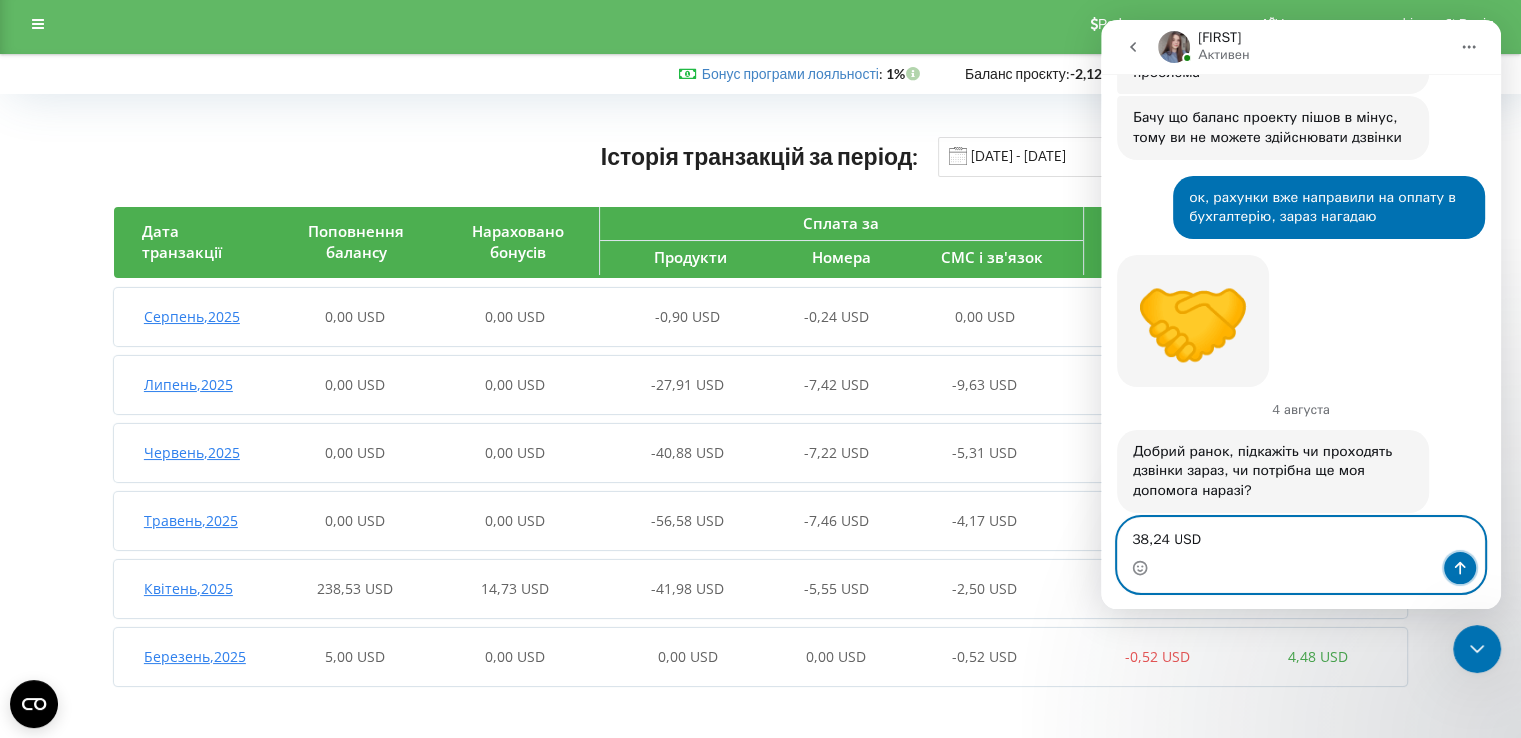 click 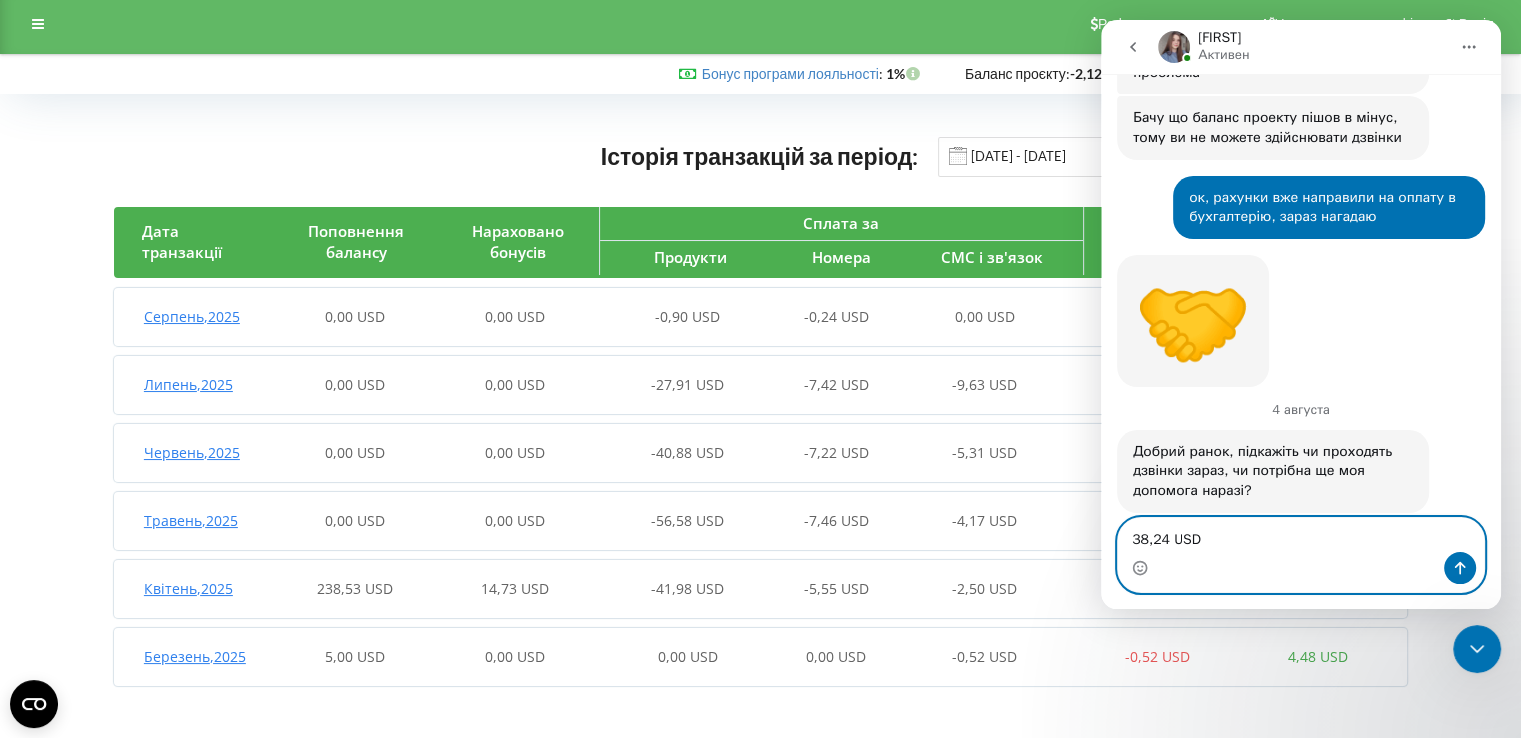 type 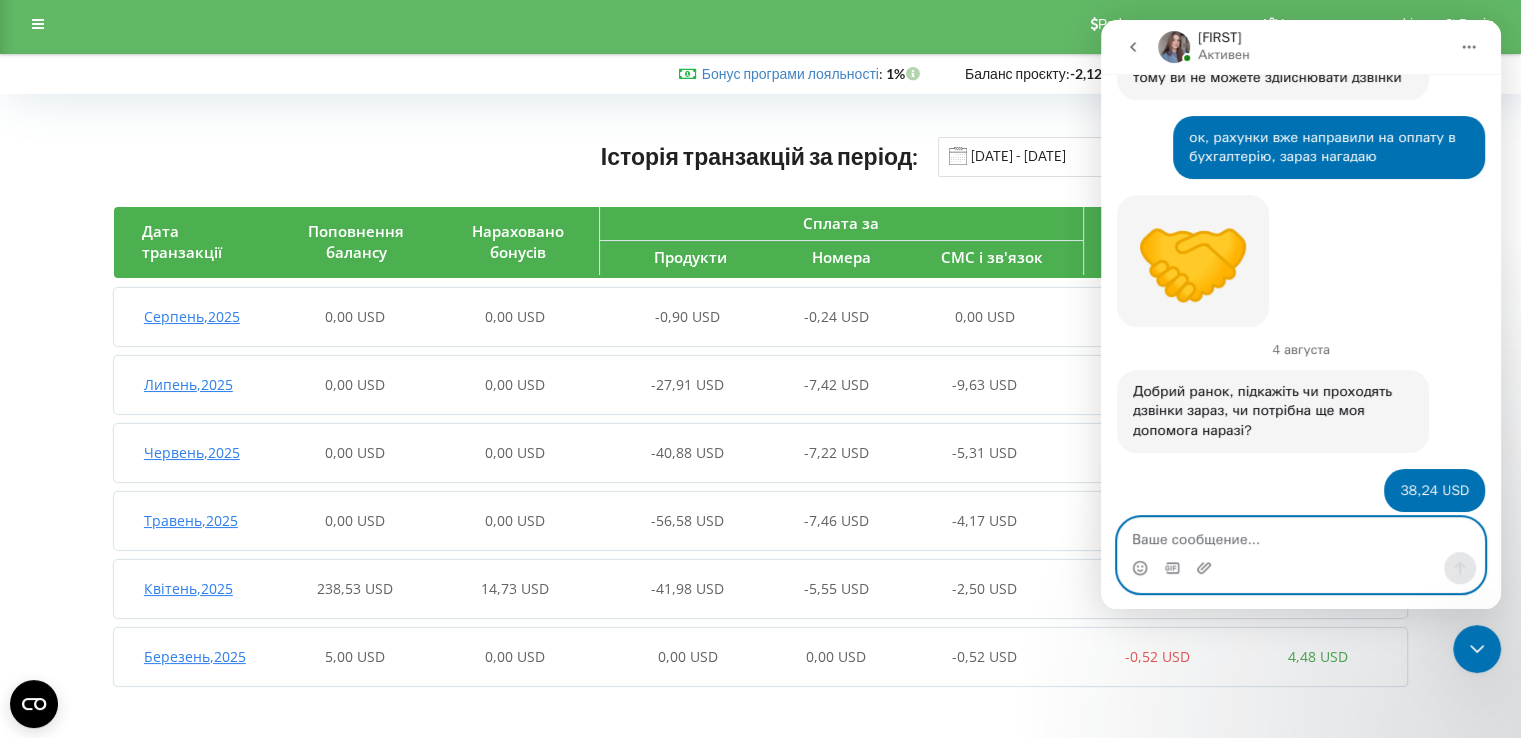 scroll, scrollTop: 2371, scrollLeft: 0, axis: vertical 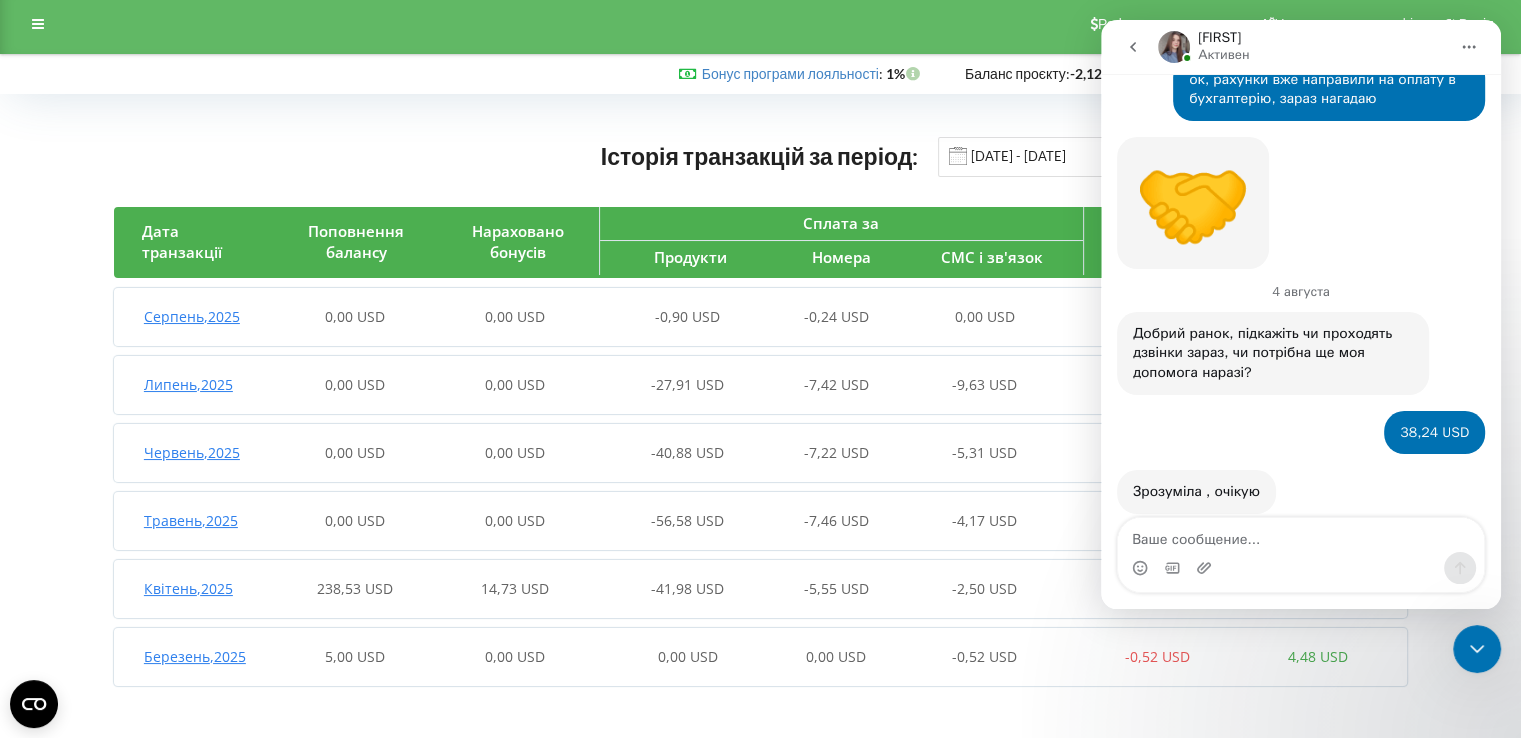 drag, startPoint x: 1479, startPoint y: 645, endPoint x: 2889, endPoint y: 1284, distance: 1548.0378 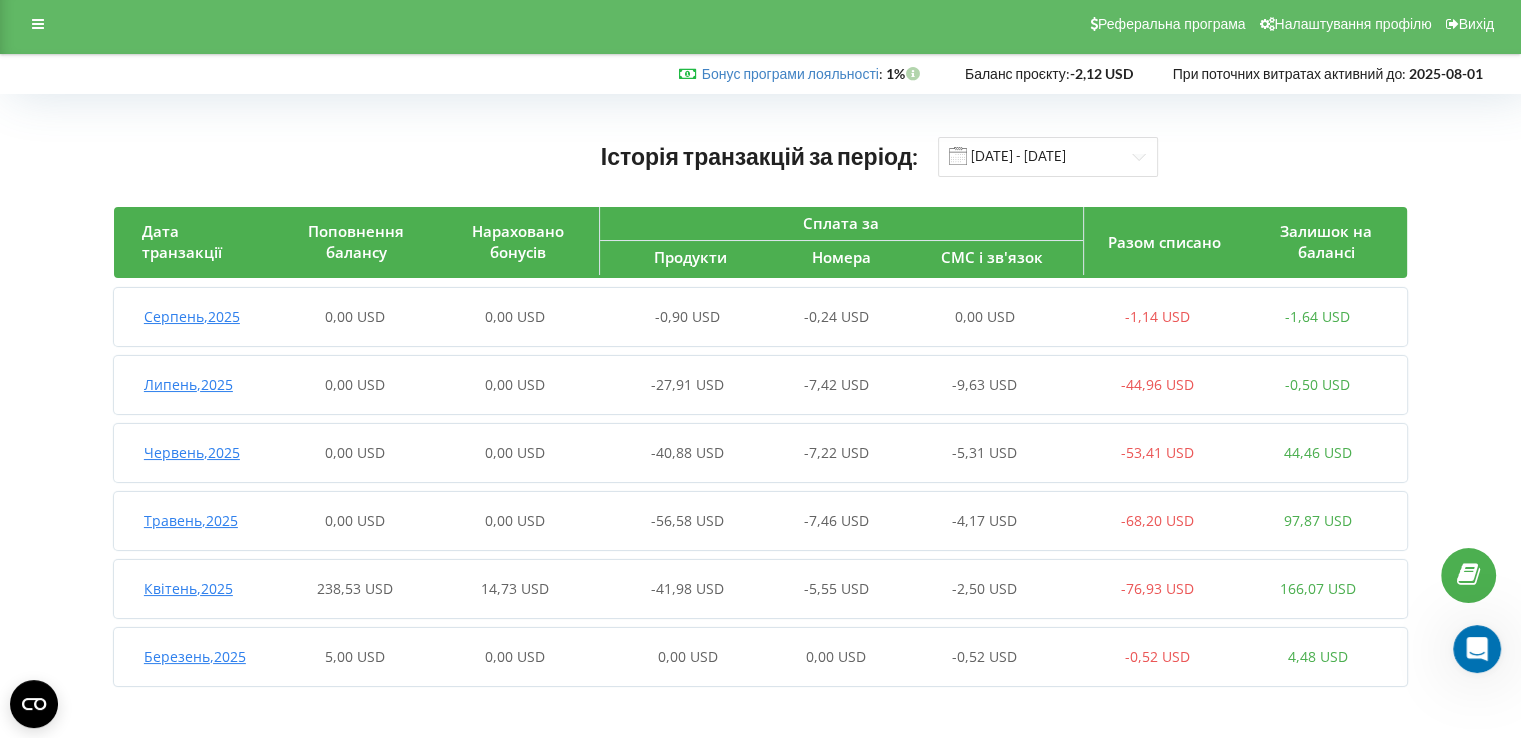 scroll, scrollTop: 0, scrollLeft: 0, axis: both 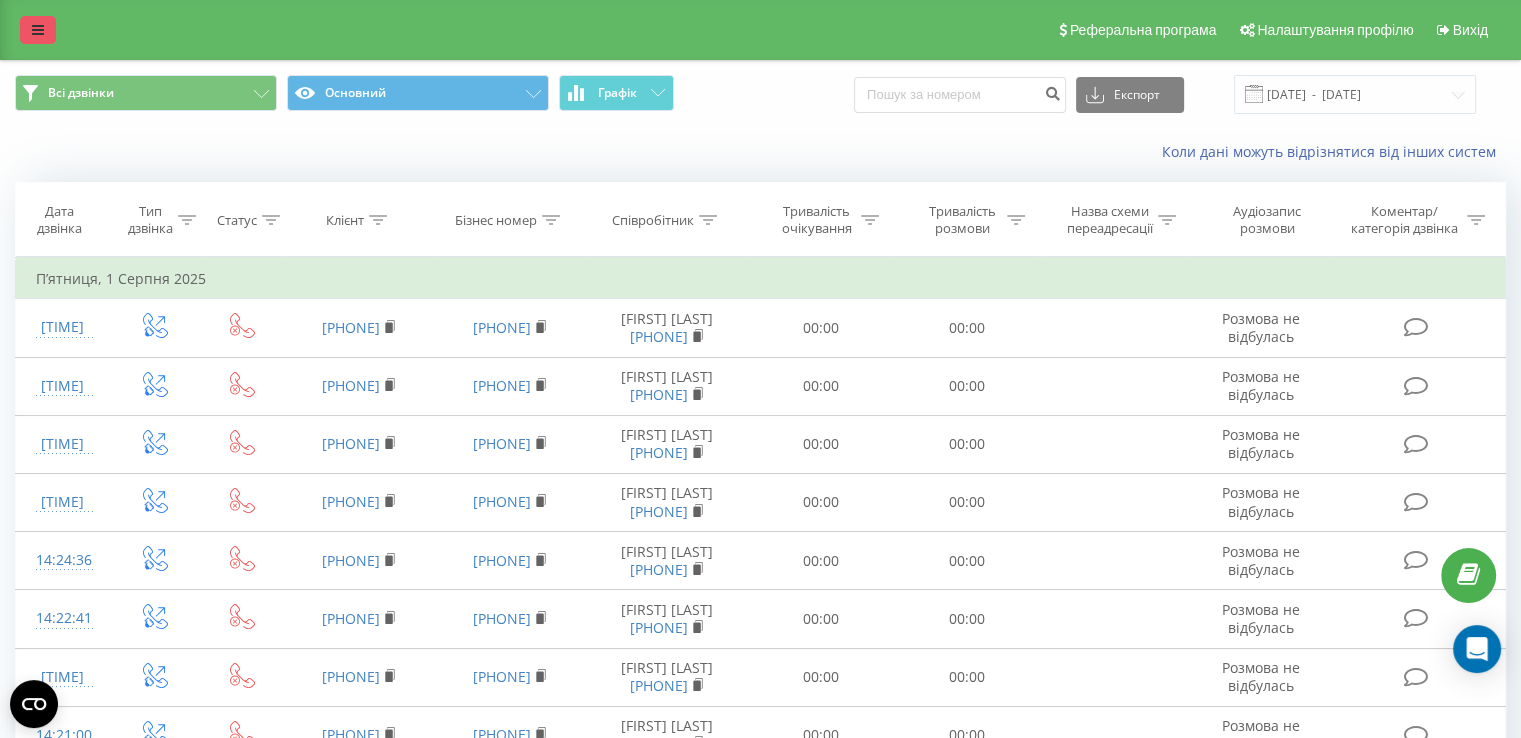 click at bounding box center (38, 30) 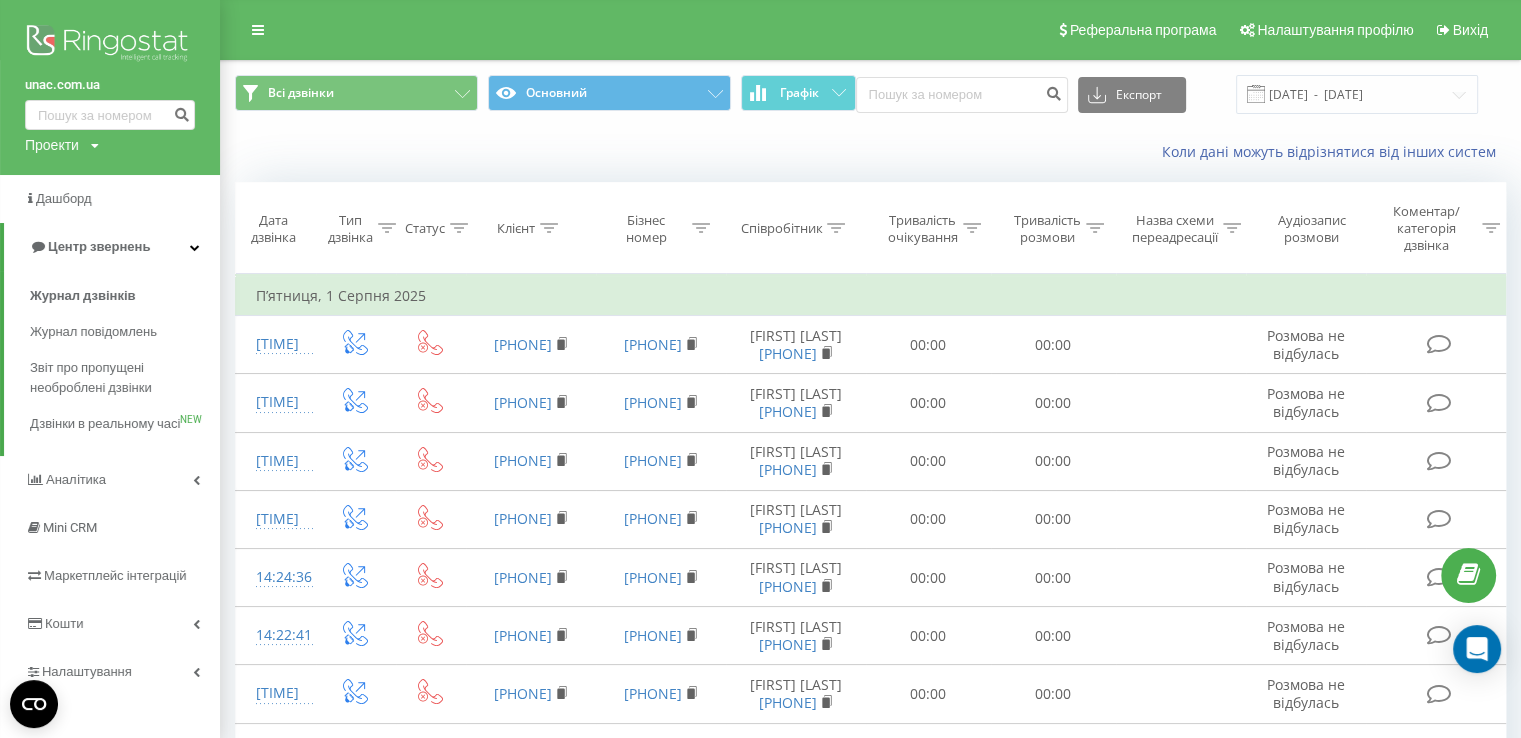 scroll, scrollTop: 300, scrollLeft: 0, axis: vertical 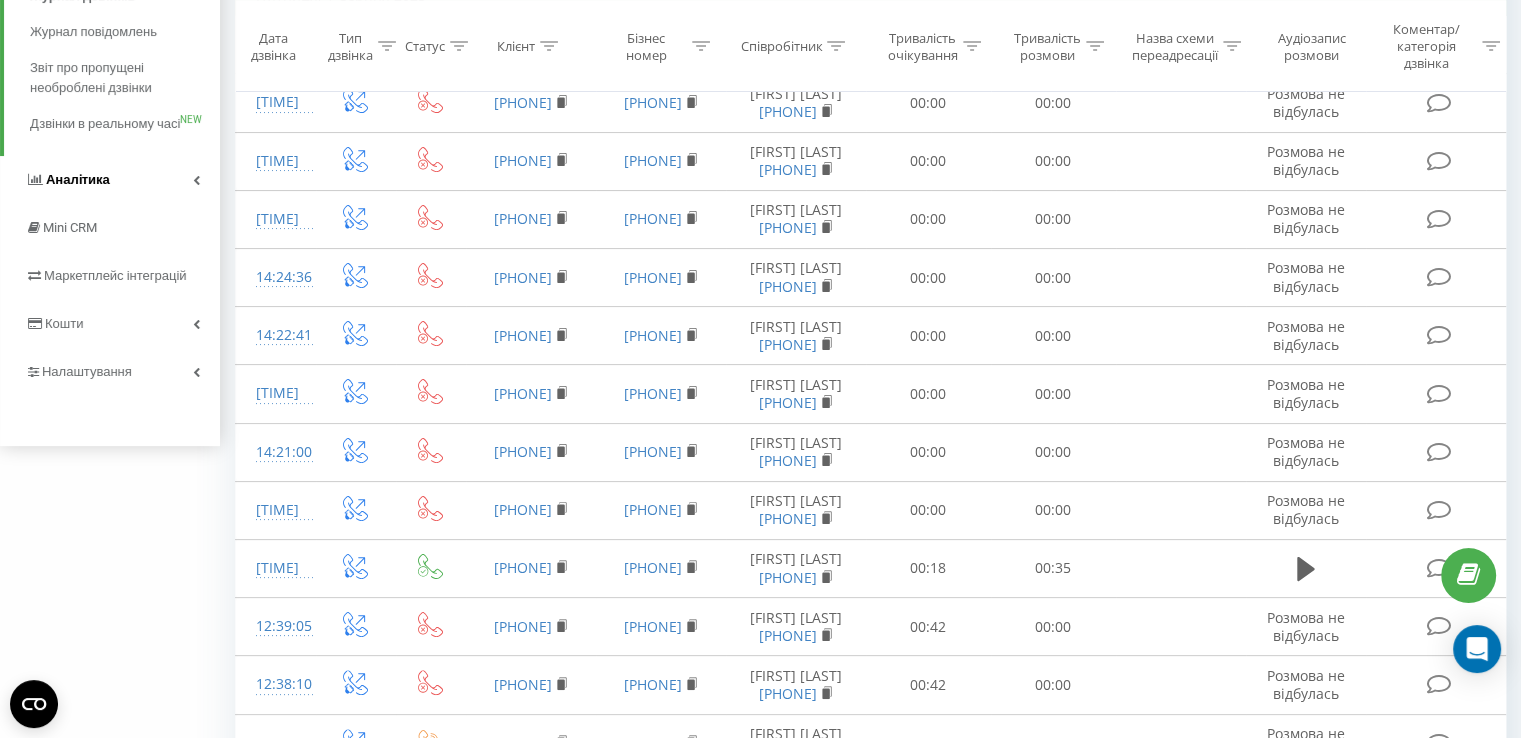 click on "Аналiтика" at bounding box center [78, 179] 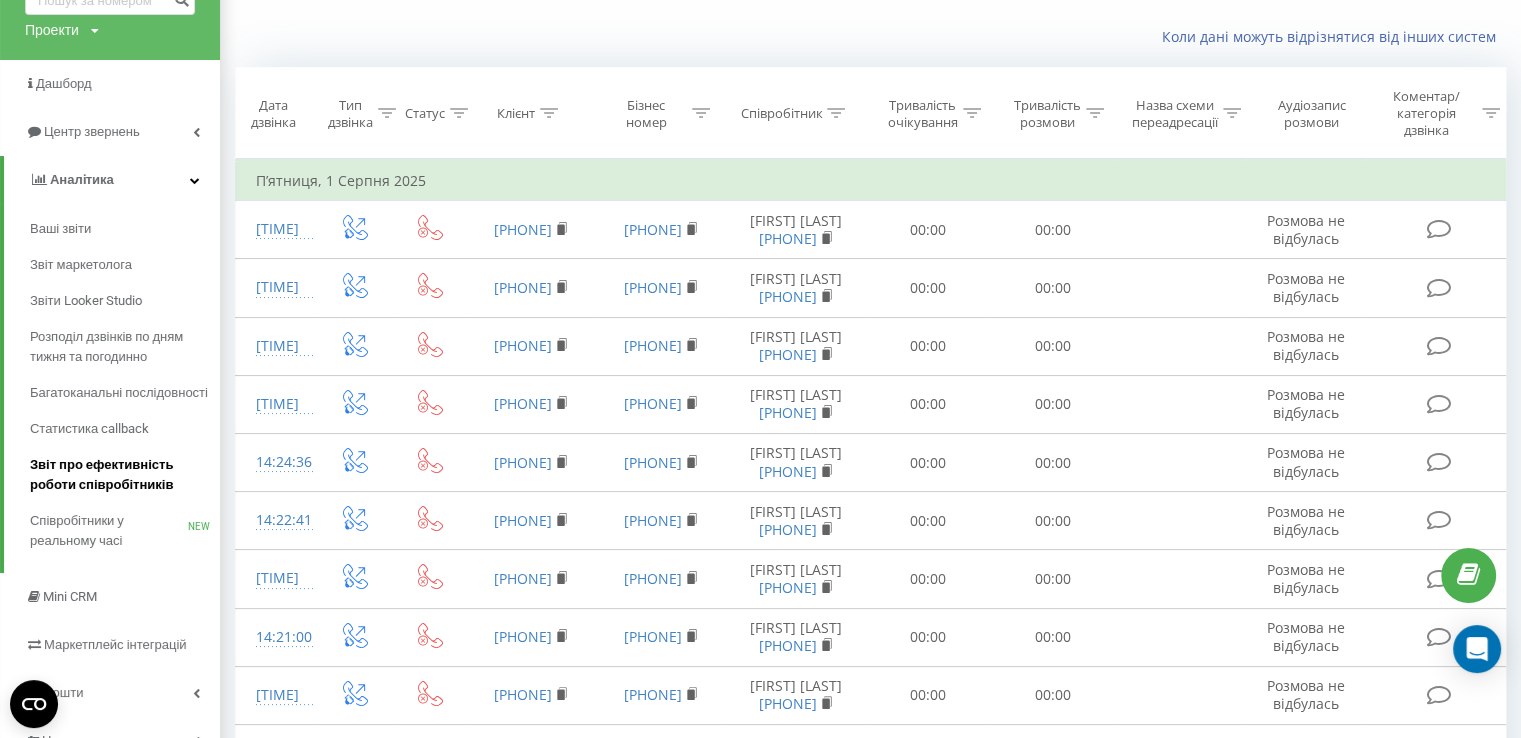 click on "Звіт про ефективність роботи співробітників" at bounding box center (120, 475) 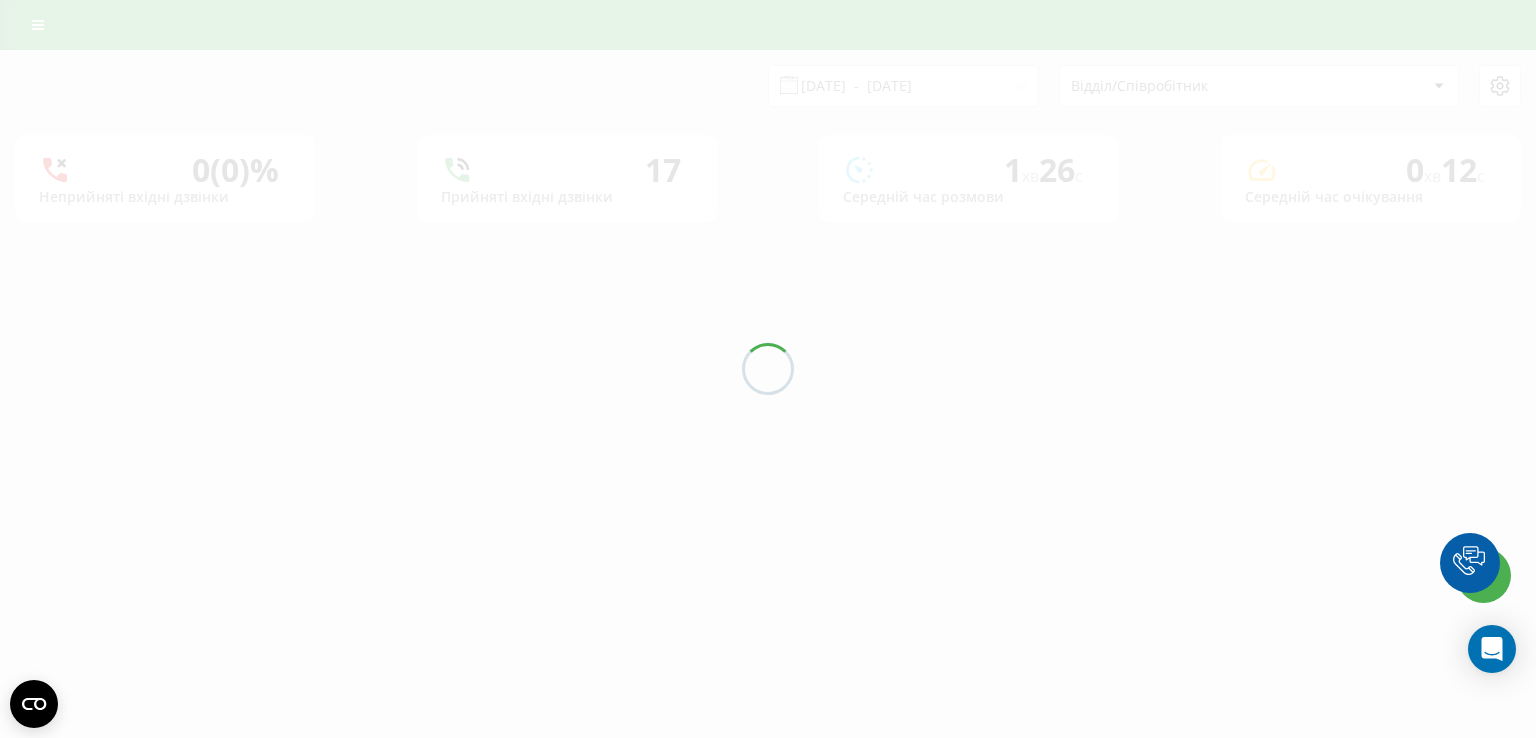 scroll, scrollTop: 0, scrollLeft: 0, axis: both 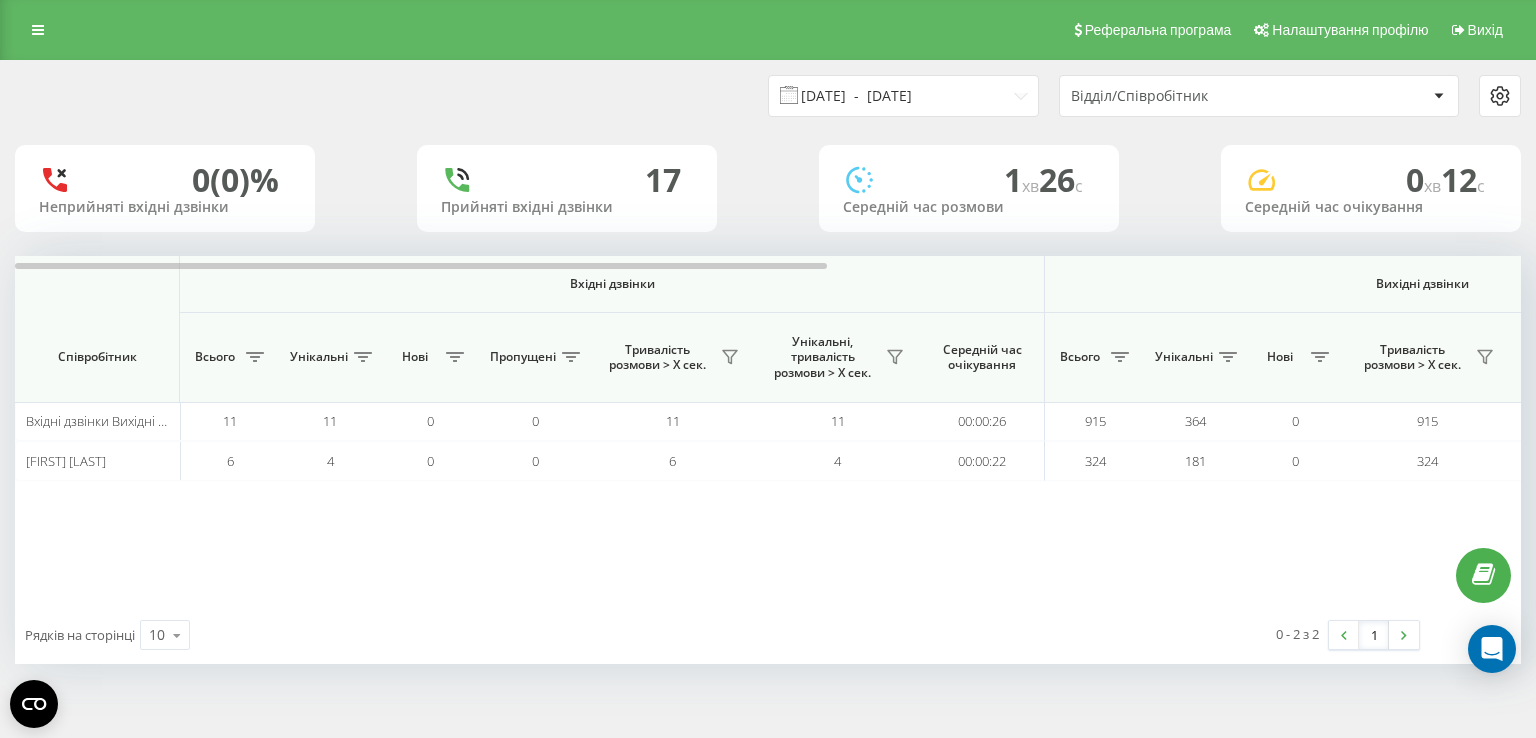 click on "04.07.2025  -  04.08.2025" at bounding box center (903, 96) 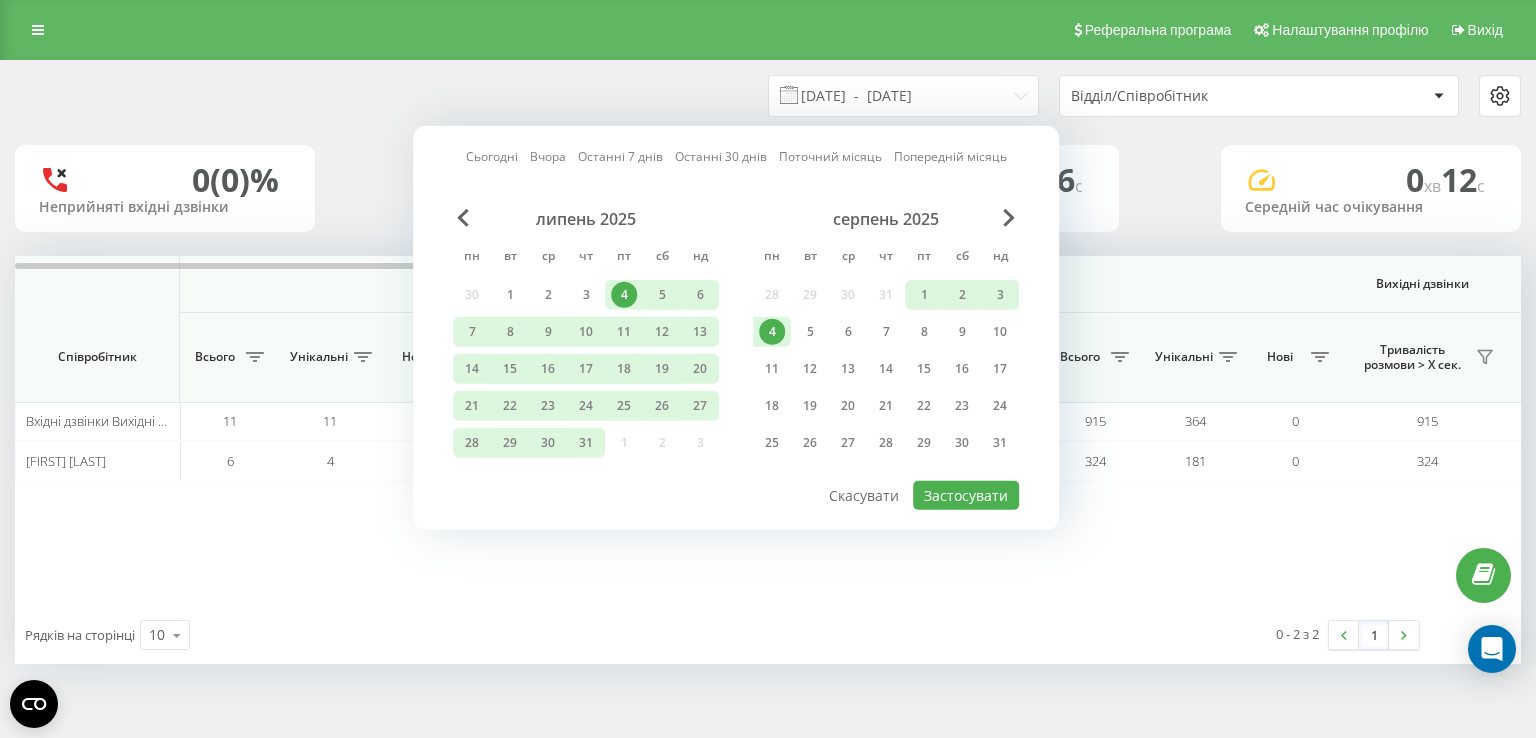 click on "липень 2025 пн вт ср чт пт сб нд 30 1 2 3 4 5 6 7 8 9 10 11 12 13 14 15 16 17 18 19 20 21 22 23 24 25 26 27 28 29 30 31 1 2 3" at bounding box center (586, 337) 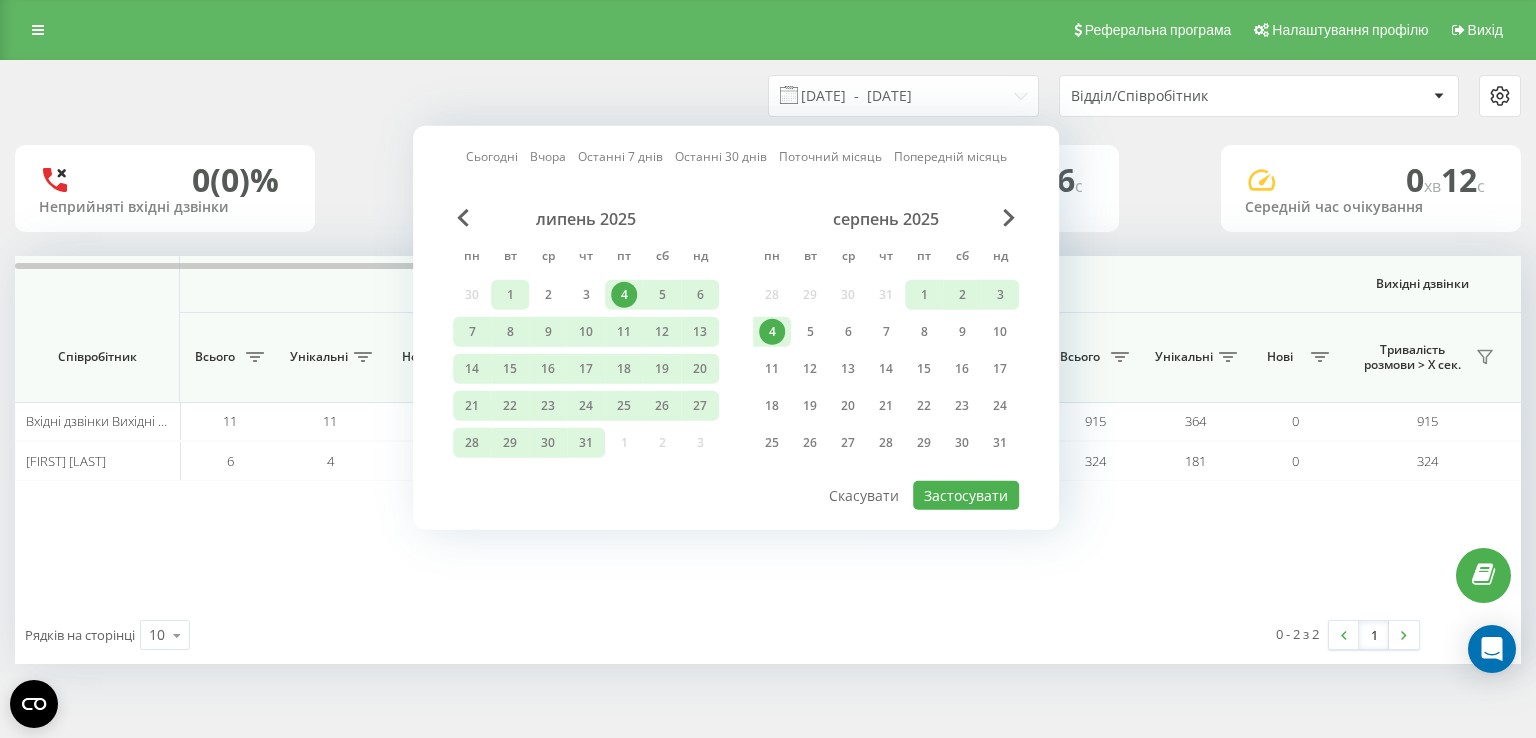 click on "1" at bounding box center [510, 295] 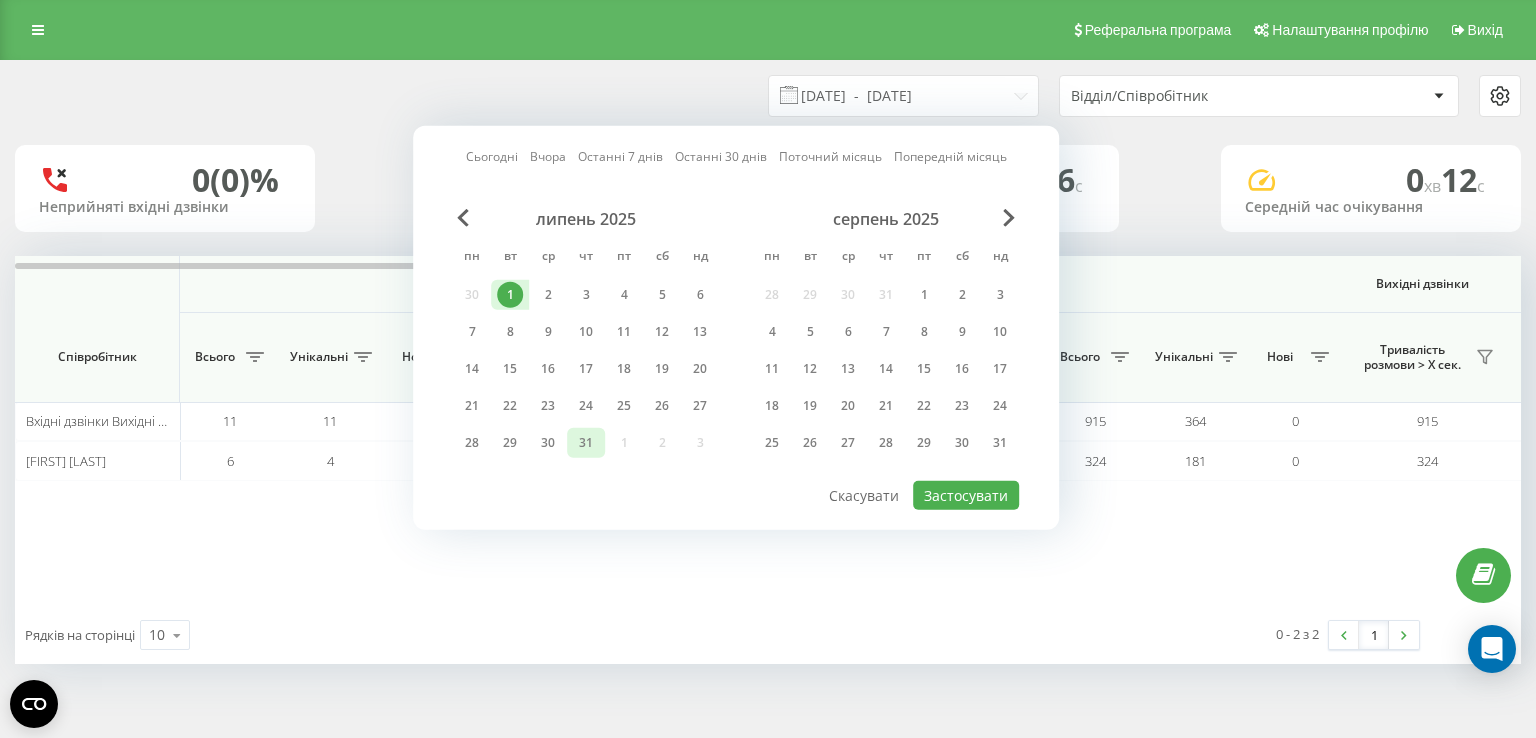 click on "31" at bounding box center [586, 443] 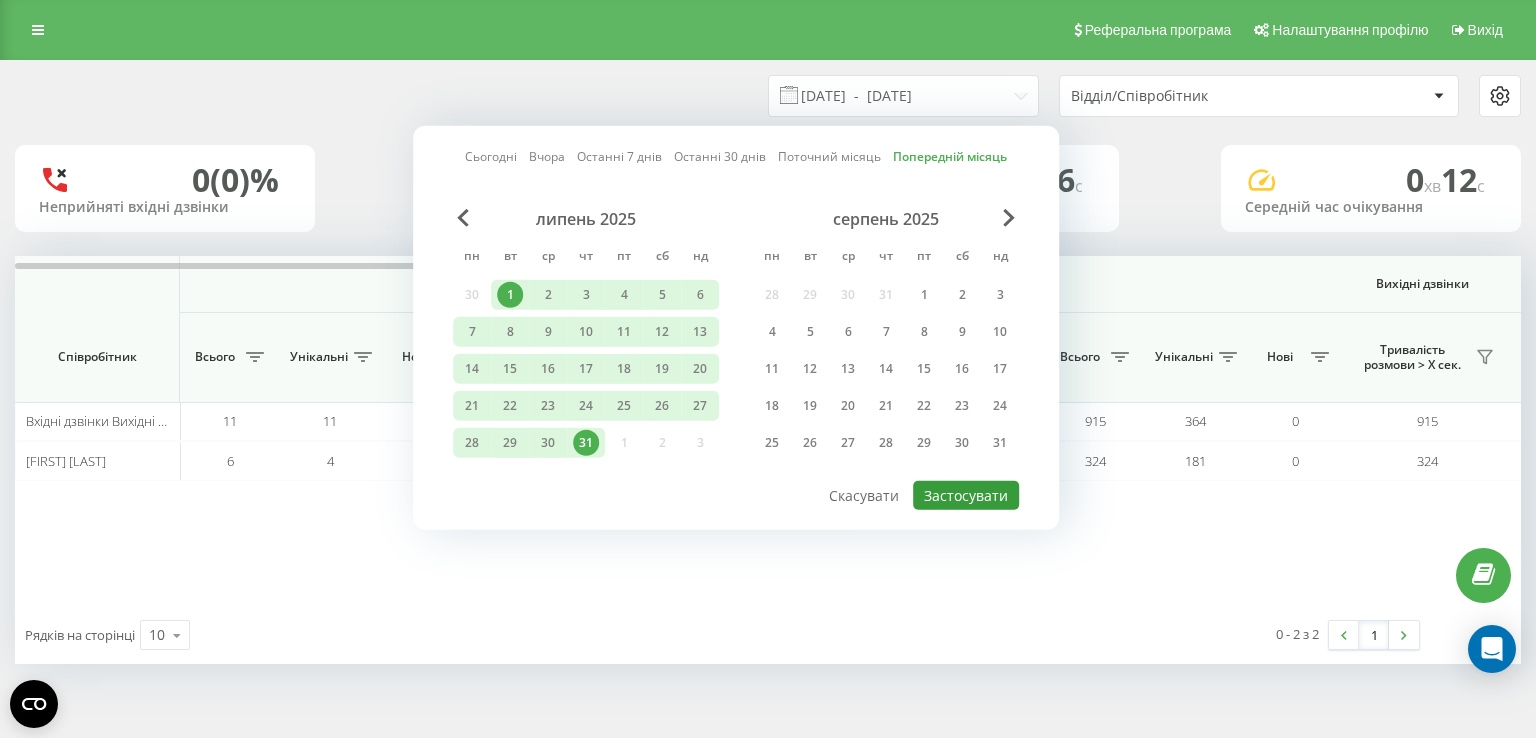 click on "Застосувати" at bounding box center (966, 495) 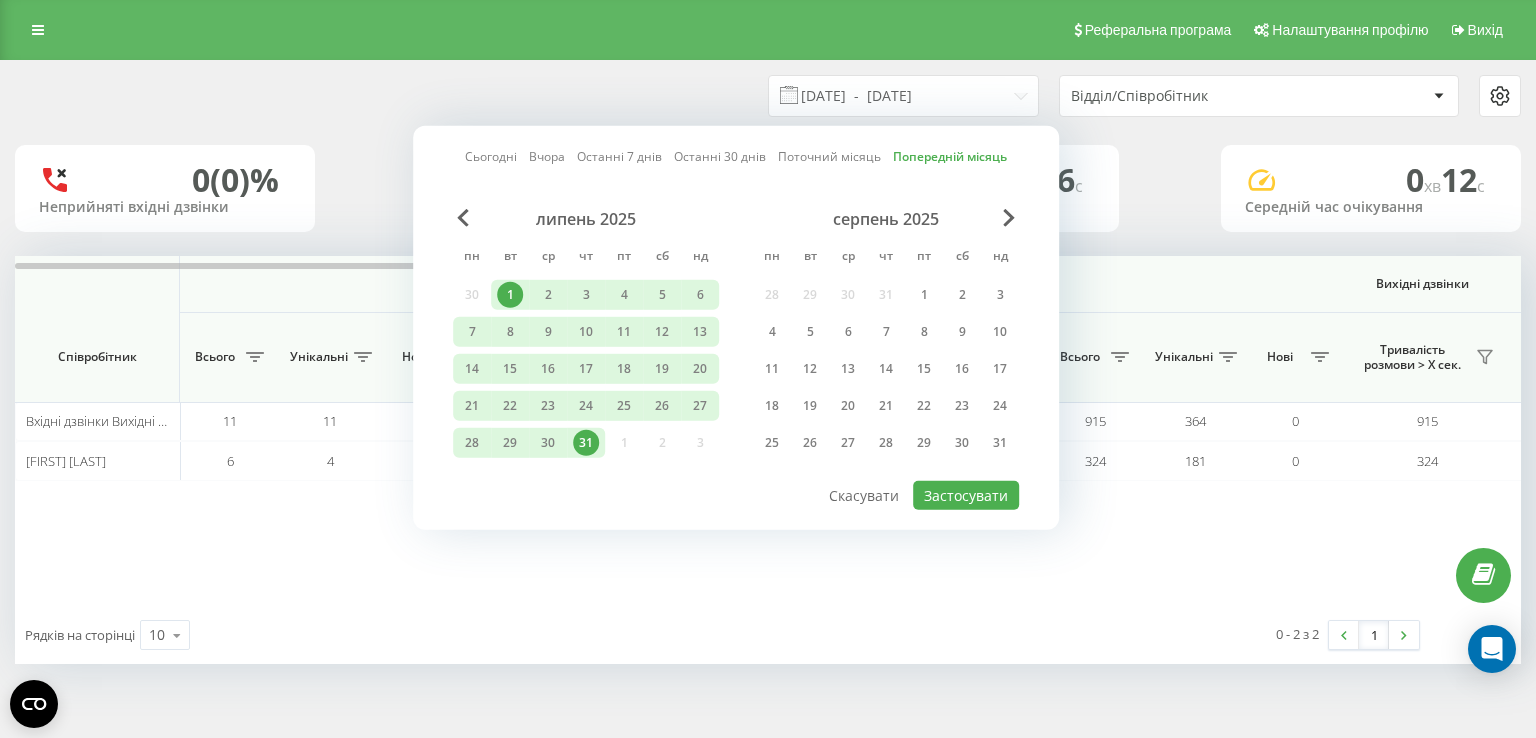 type on "01.07.2025  -  31.07.2025" 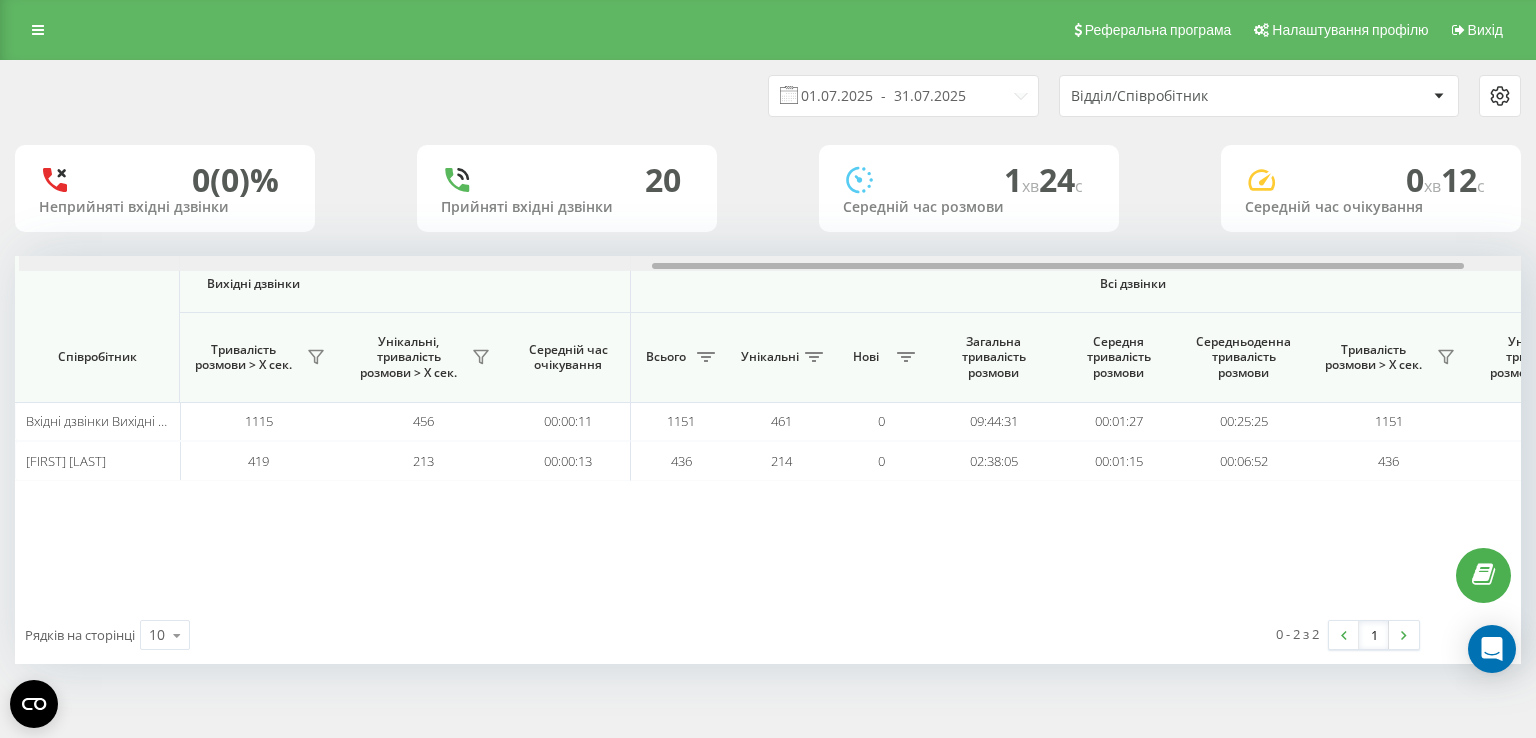 drag, startPoint x: 316, startPoint y: 263, endPoint x: 956, endPoint y: 308, distance: 641.5801 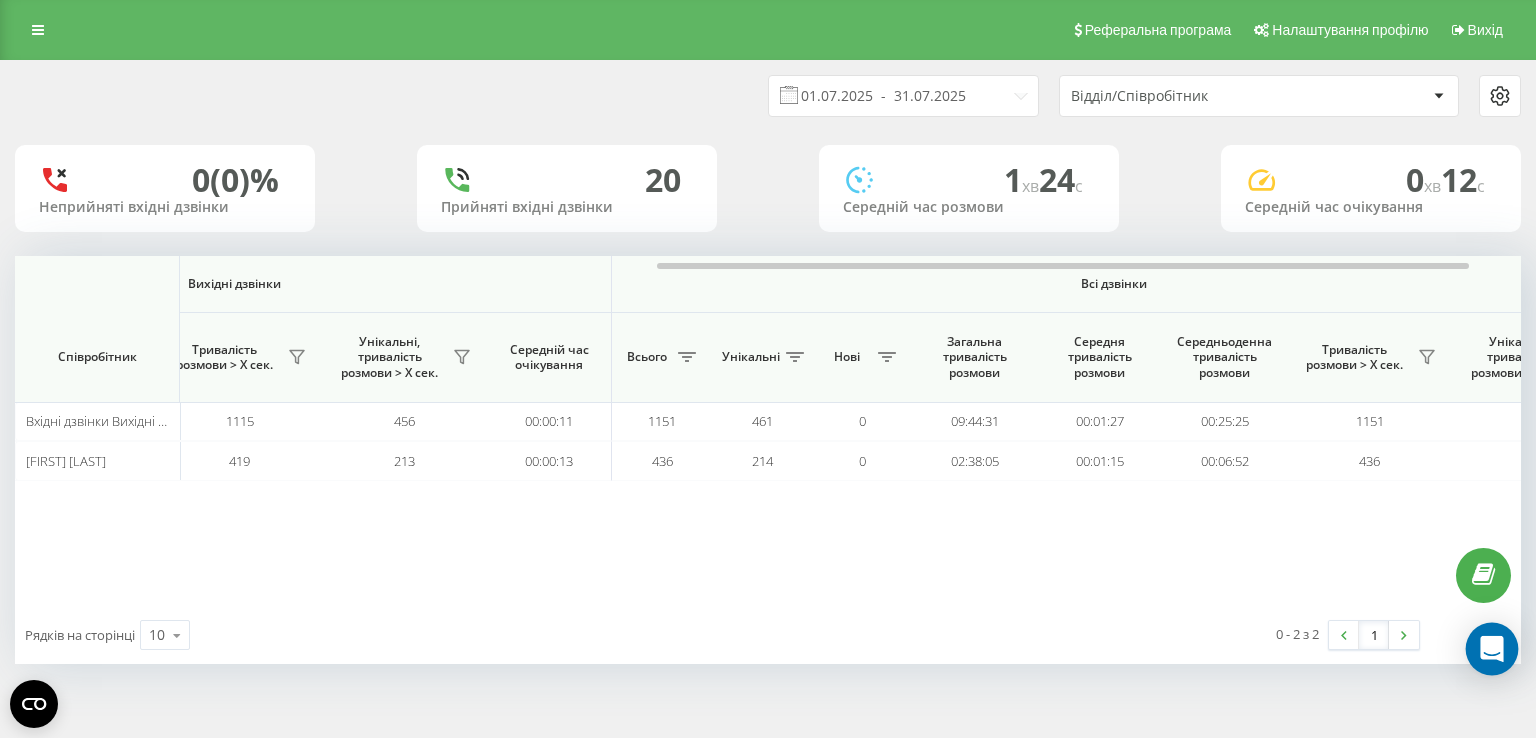 click 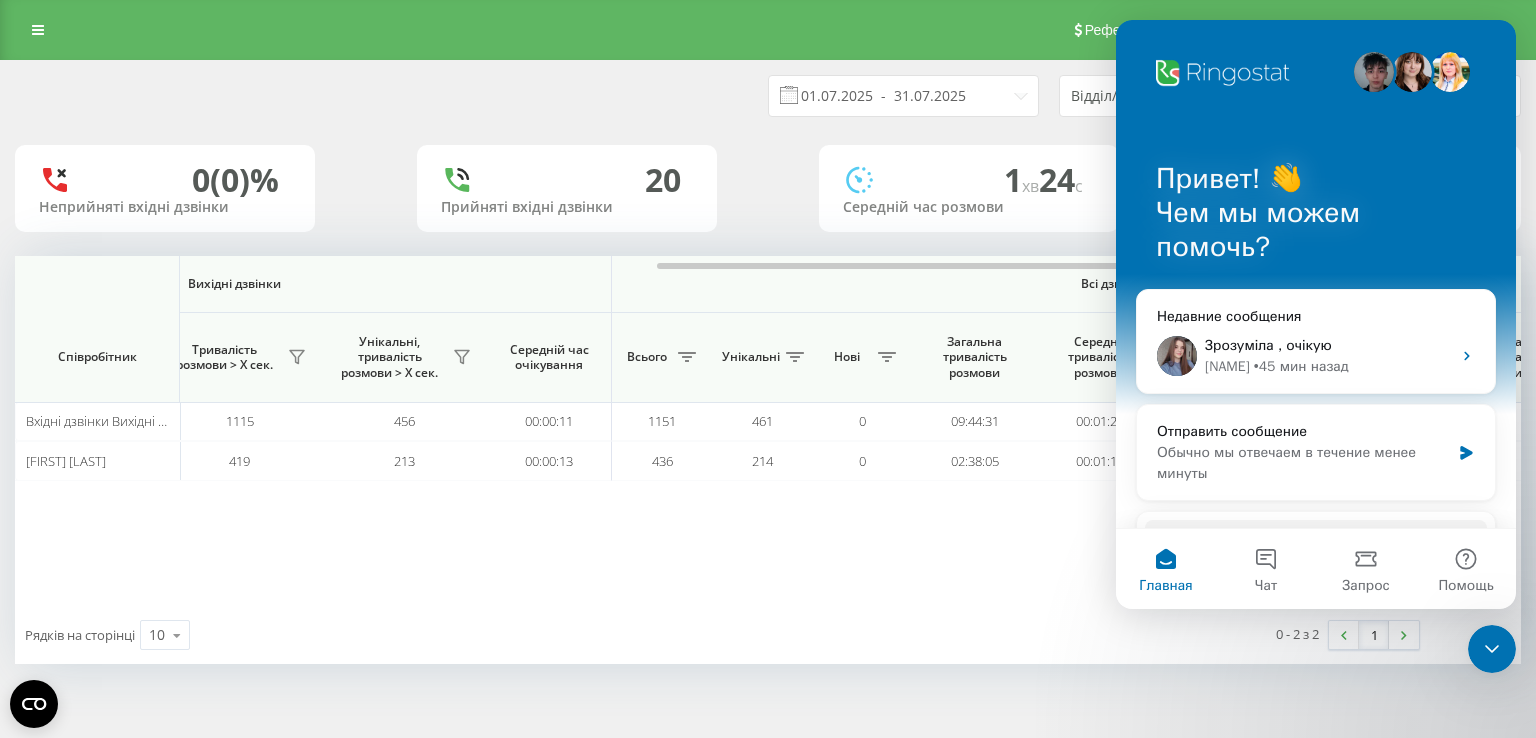 scroll, scrollTop: 0, scrollLeft: 0, axis: both 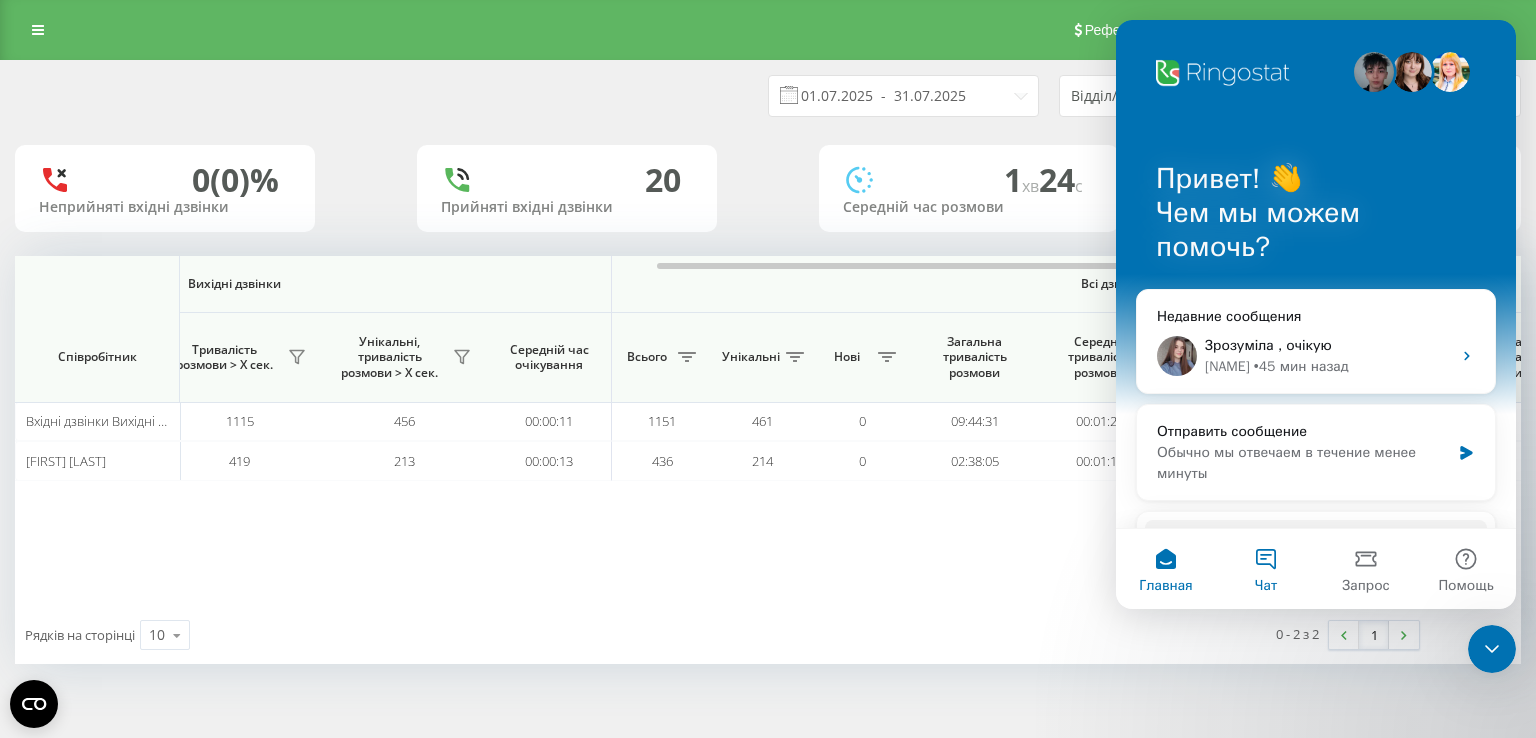 click on "Чат" at bounding box center [1266, 569] 